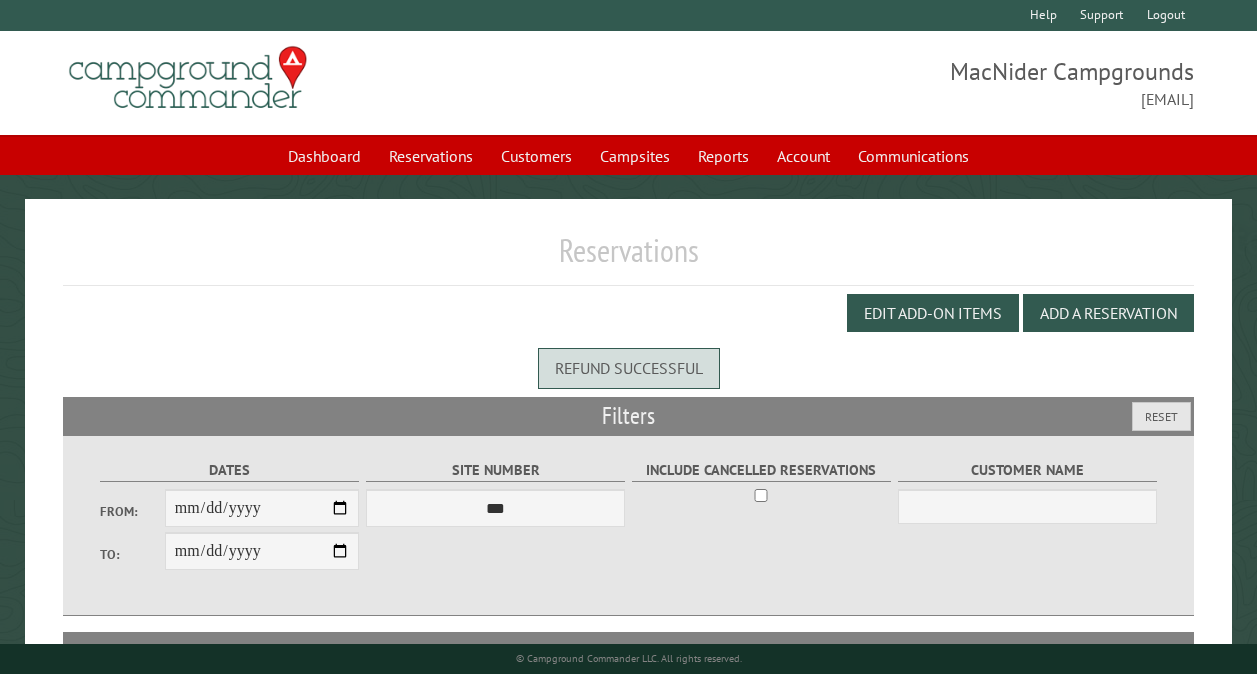 scroll, scrollTop: 0, scrollLeft: 0, axis: both 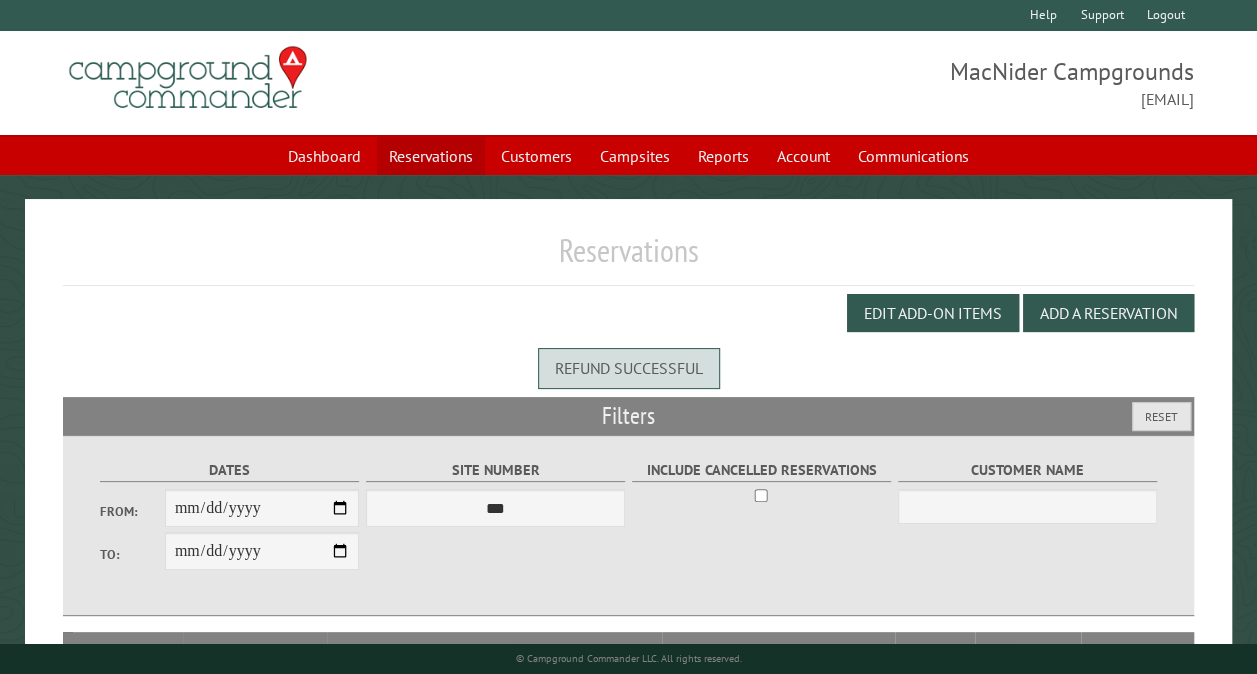 click on "Reservations" at bounding box center (431, 156) 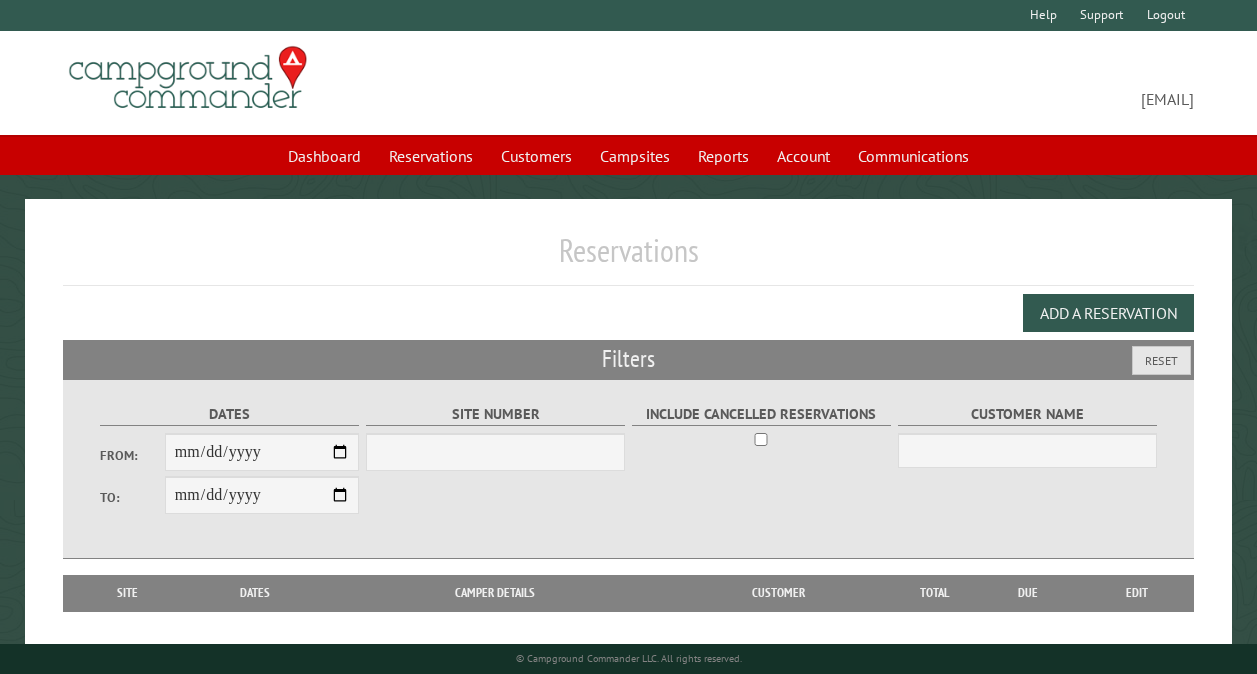 scroll, scrollTop: 0, scrollLeft: 0, axis: both 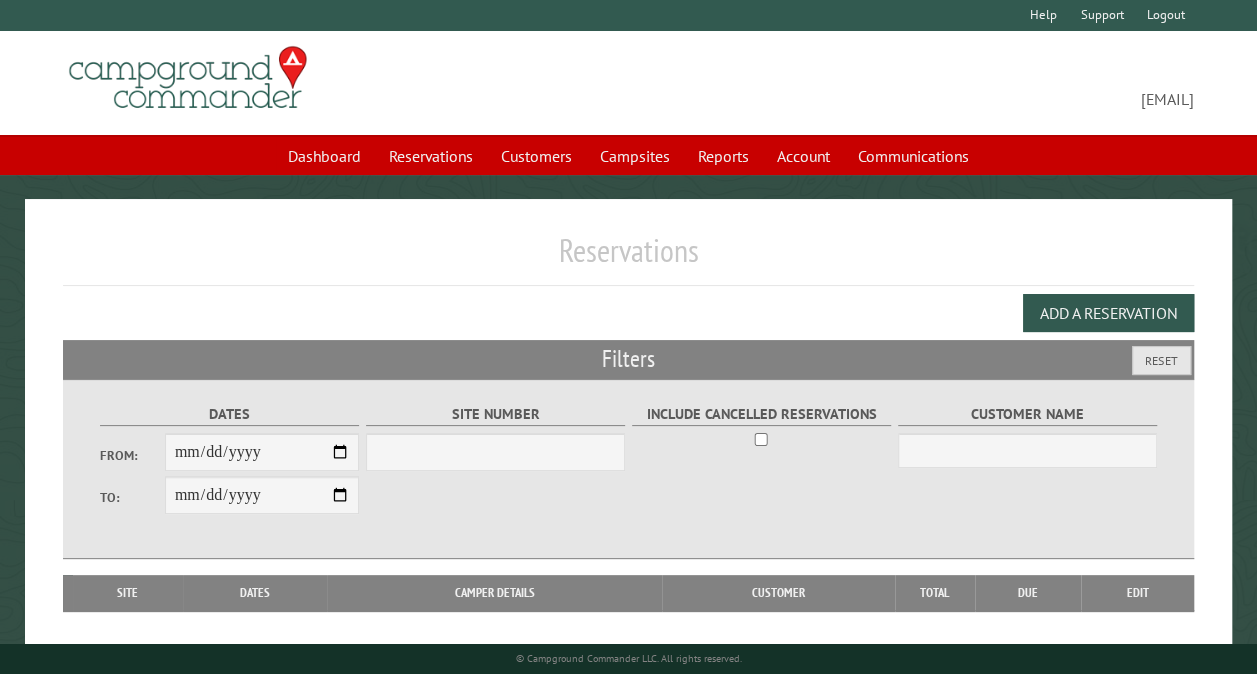 click on "From:" at bounding box center [262, 452] 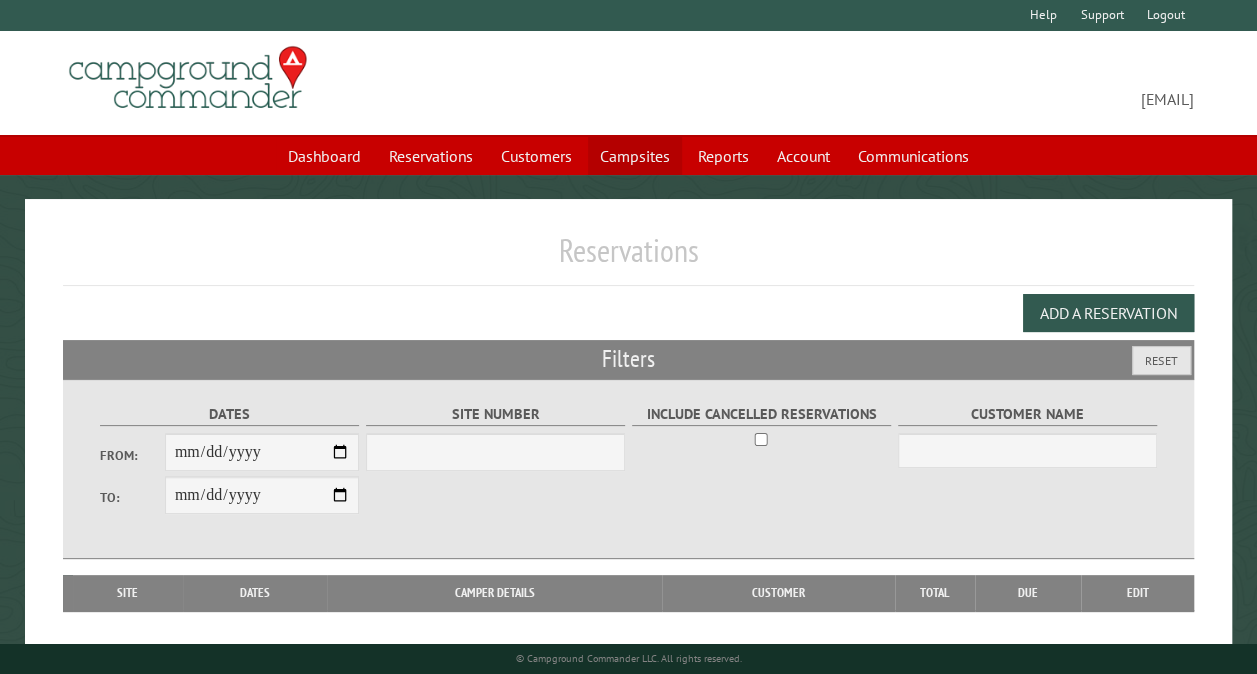 select on "***" 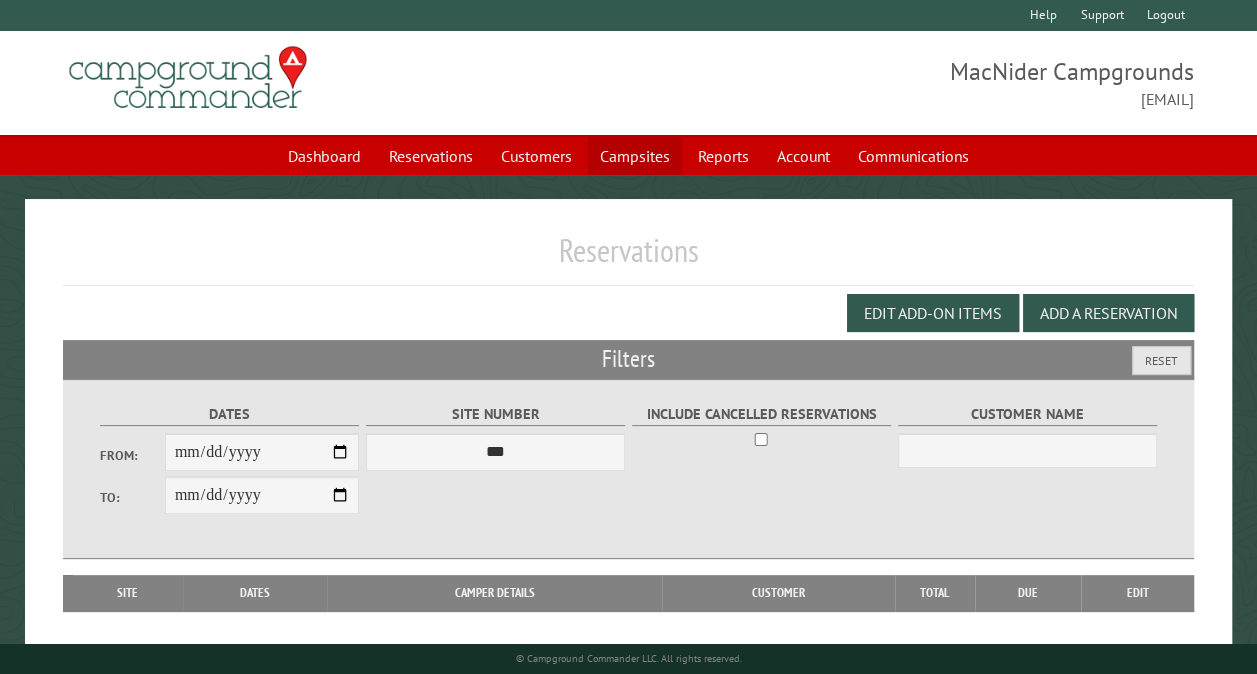 type on "**********" 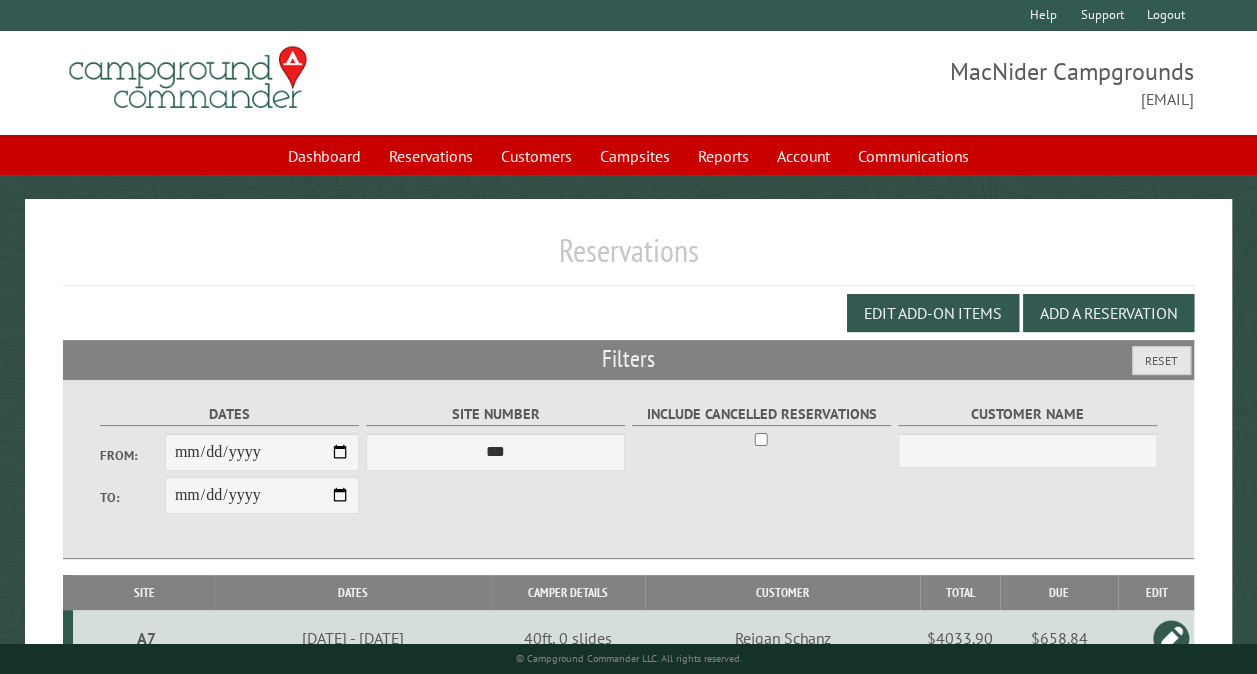 click on "**********" at bounding box center [262, 452] 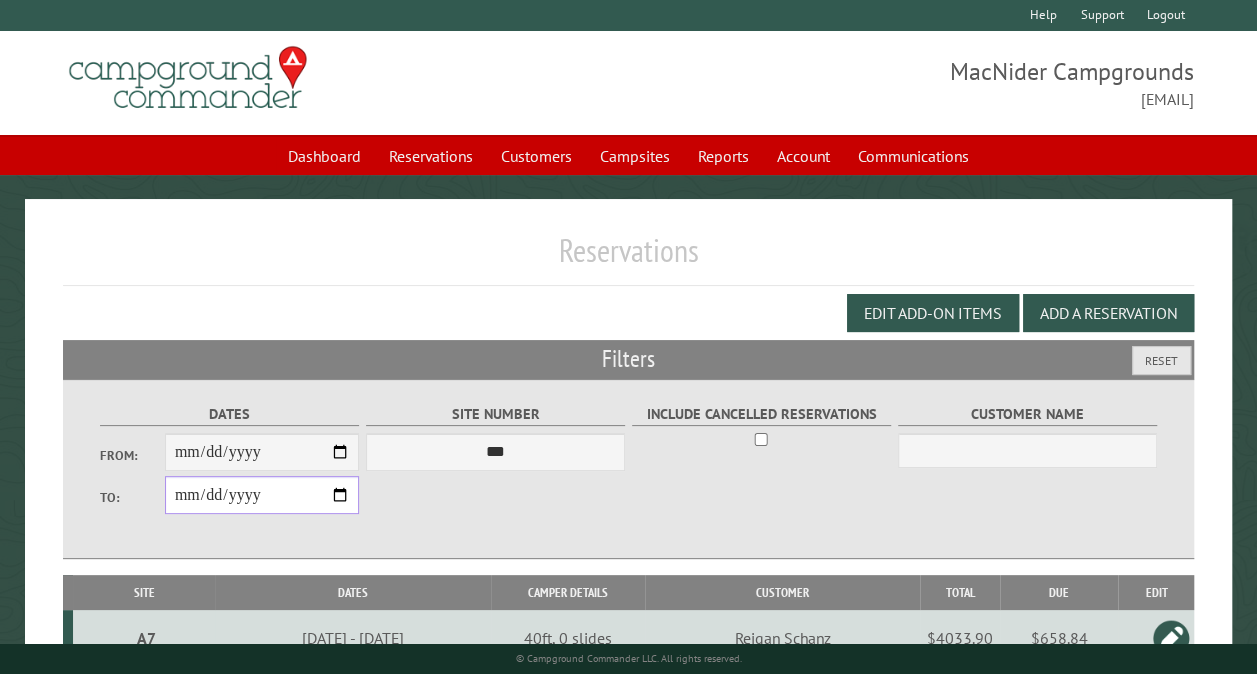 click on "**********" at bounding box center [262, 495] 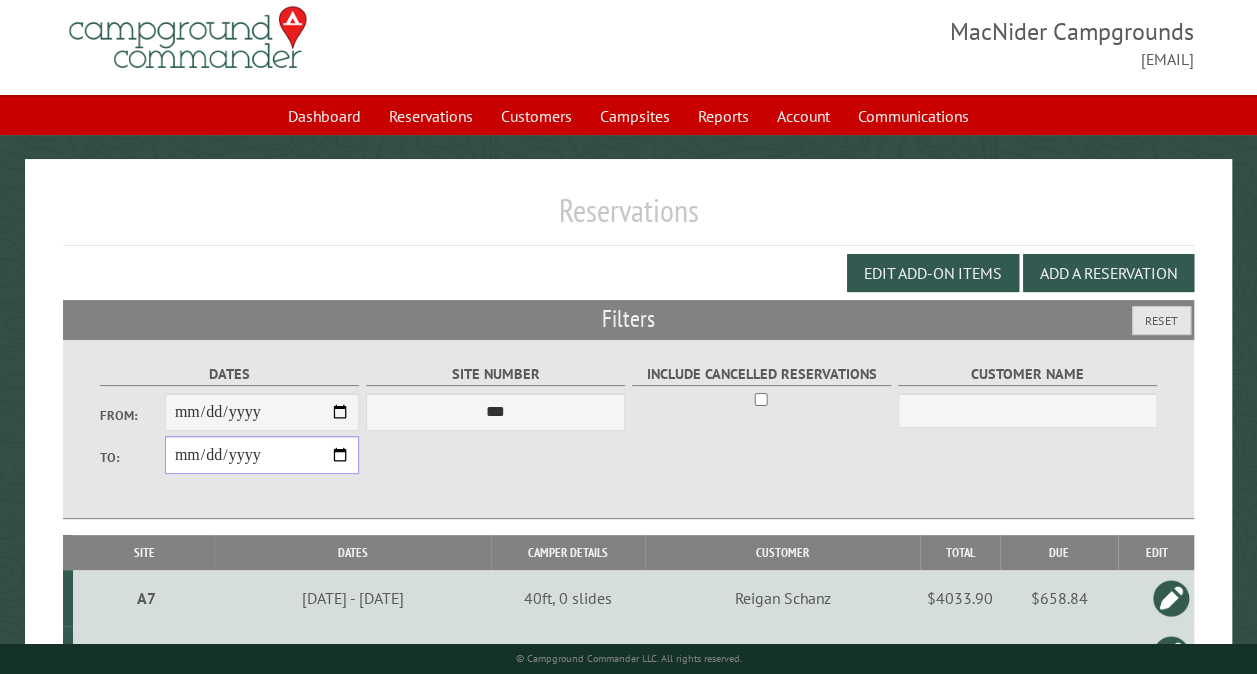 scroll, scrollTop: 80, scrollLeft: 0, axis: vertical 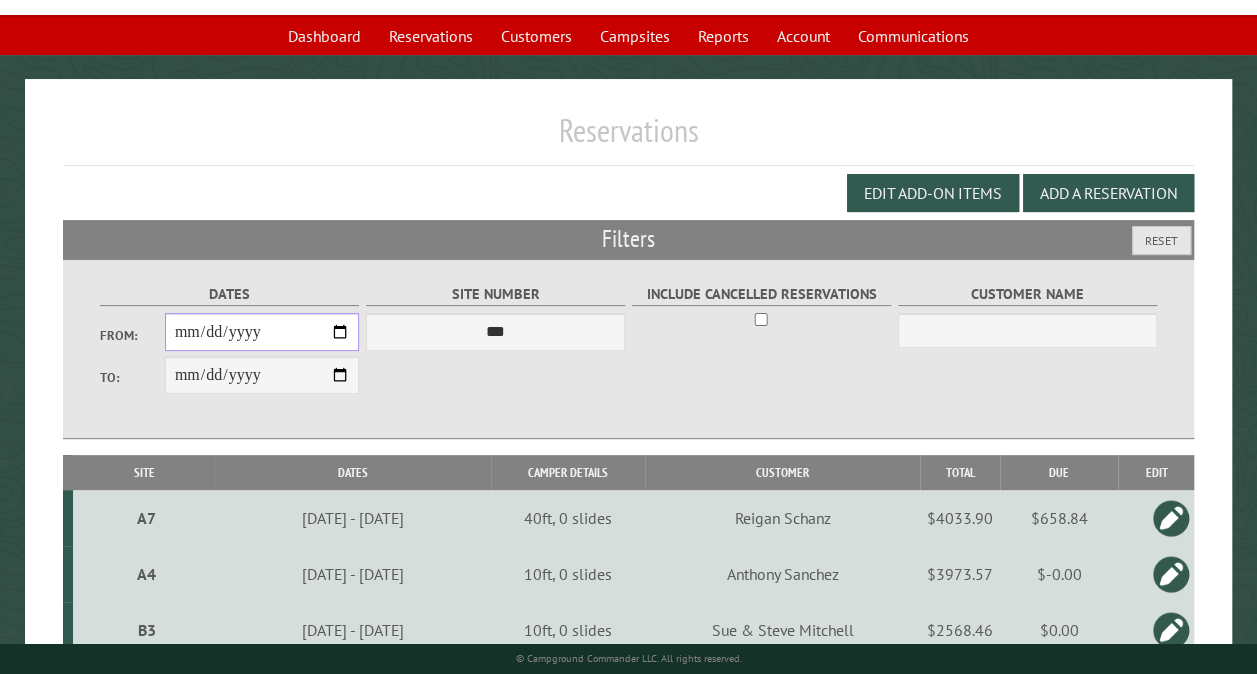 click on "**********" at bounding box center (262, 332) 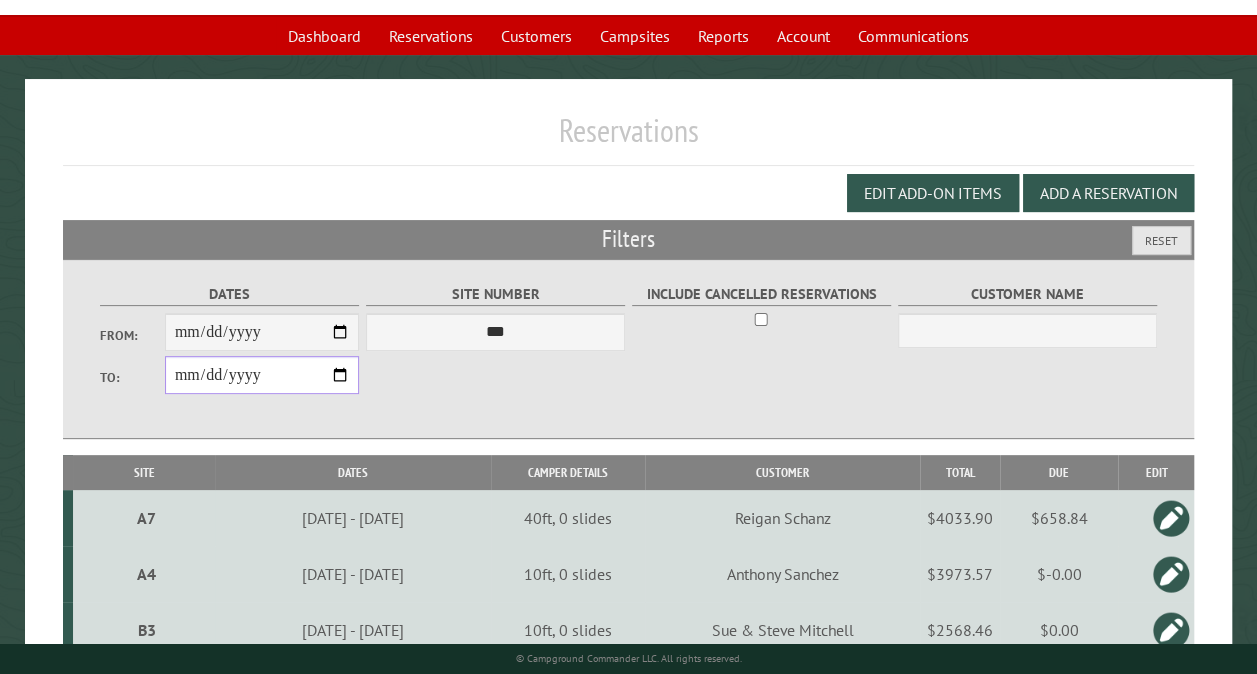 click on "**********" at bounding box center (262, 375) 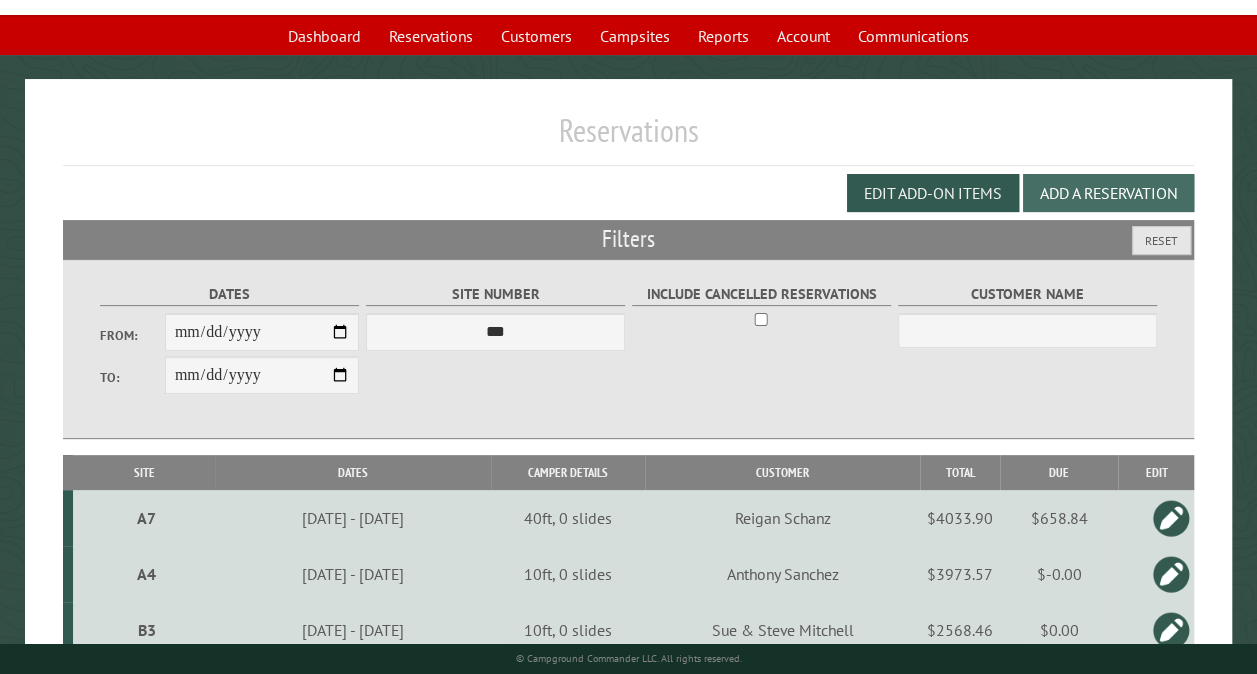 click on "Add a Reservation" at bounding box center [1108, 193] 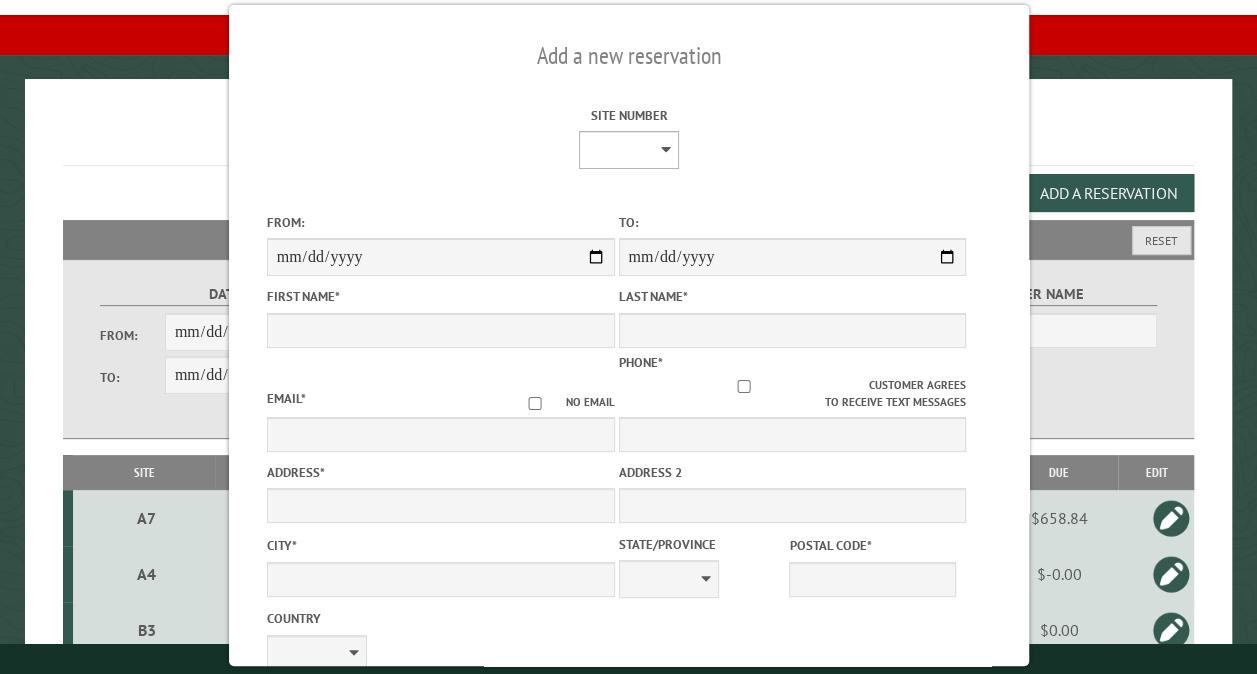 click on "** ** ** ** ** ** ** ** ** *** *** *** *** ** ** ** ** ** ** ** ** ** *** *** ** ** ** ** ** ** ********* ** ** ** ** ** ** ** ** ** *** *** *** *** *** *** ** ** ** ** ** ** ** ** ** *** *** *** *** *** *** ** ** ** ** ** ** ** ** ** ** ** ** ** ** ** ** ** ** ** ** ** ** ** ** *** *** *** *** *** ***" at bounding box center (628, 150) 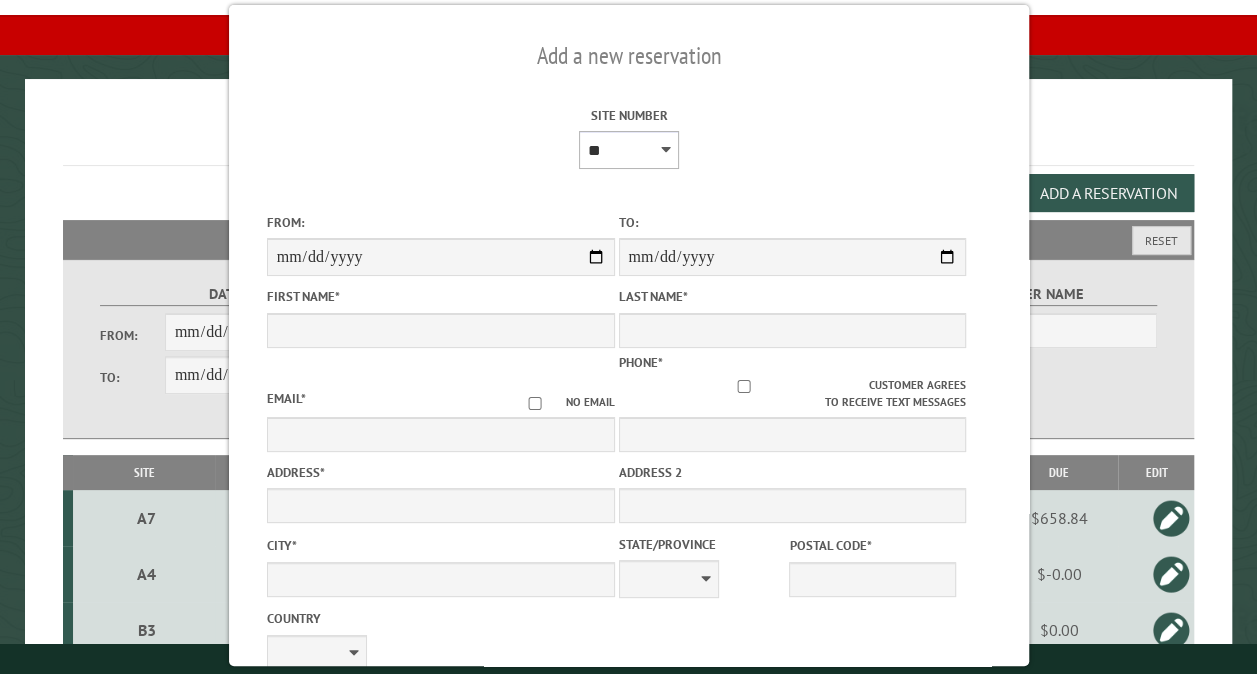 click on "** ** ** ** ** ** ** ** ** *** *** *** *** ** ** ** ** ** ** ** ** ** *** *** ** ** ** ** ** ** ********* ** ** ** ** ** ** ** ** ** *** *** *** *** *** *** ** ** ** ** ** ** ** ** ** *** *** *** *** *** *** ** ** ** ** ** ** ** ** ** ** ** ** ** ** ** ** ** ** ** ** ** ** ** ** *** *** *** *** *** ***" at bounding box center [628, 150] 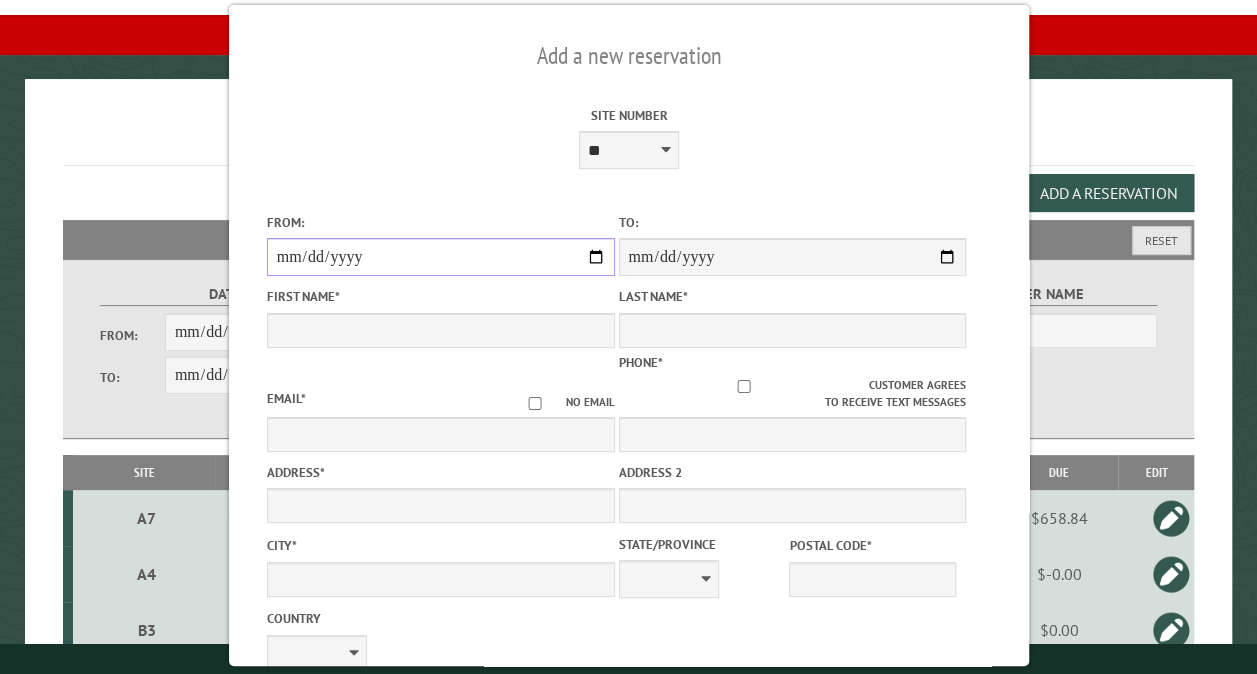 click on "From:" at bounding box center [440, 257] 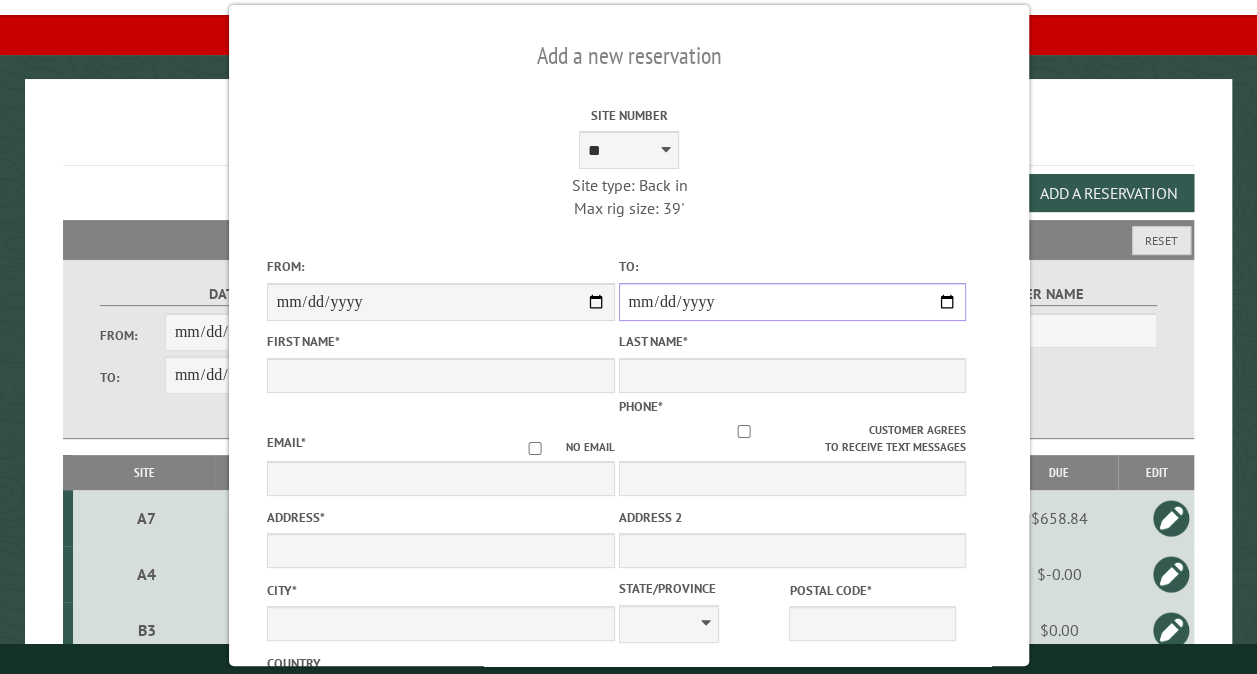 click on "**********" at bounding box center (792, 302) 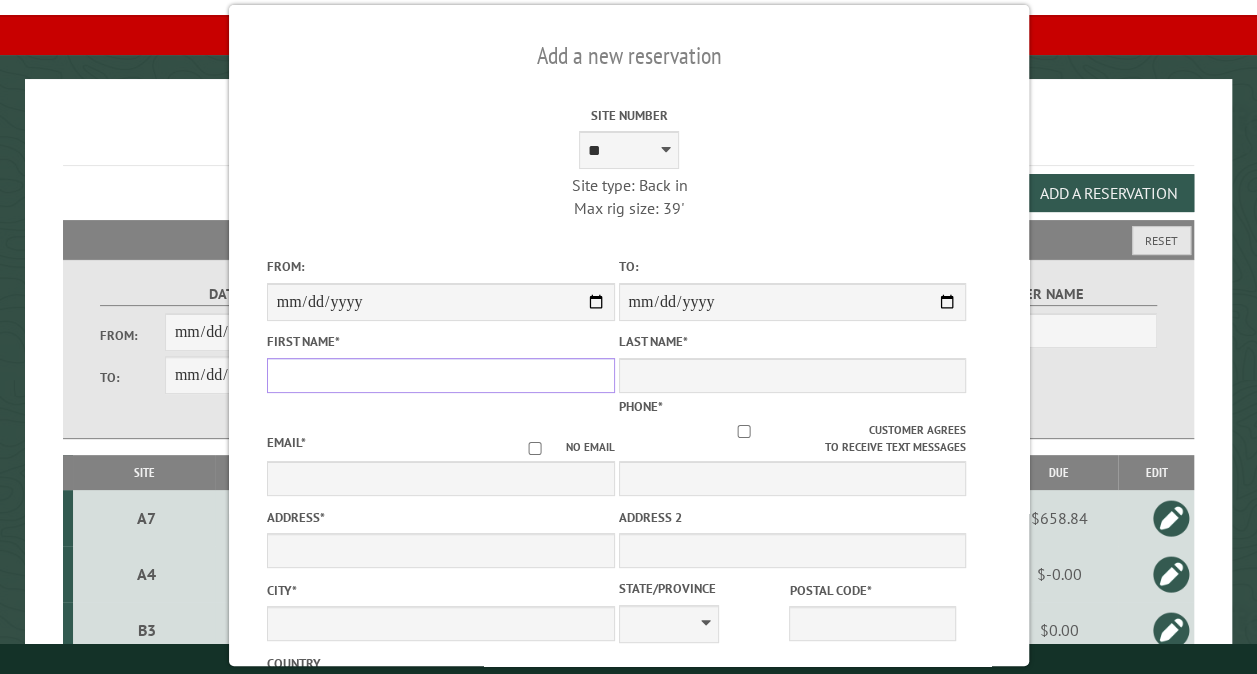click on "First Name *" at bounding box center (440, 375) 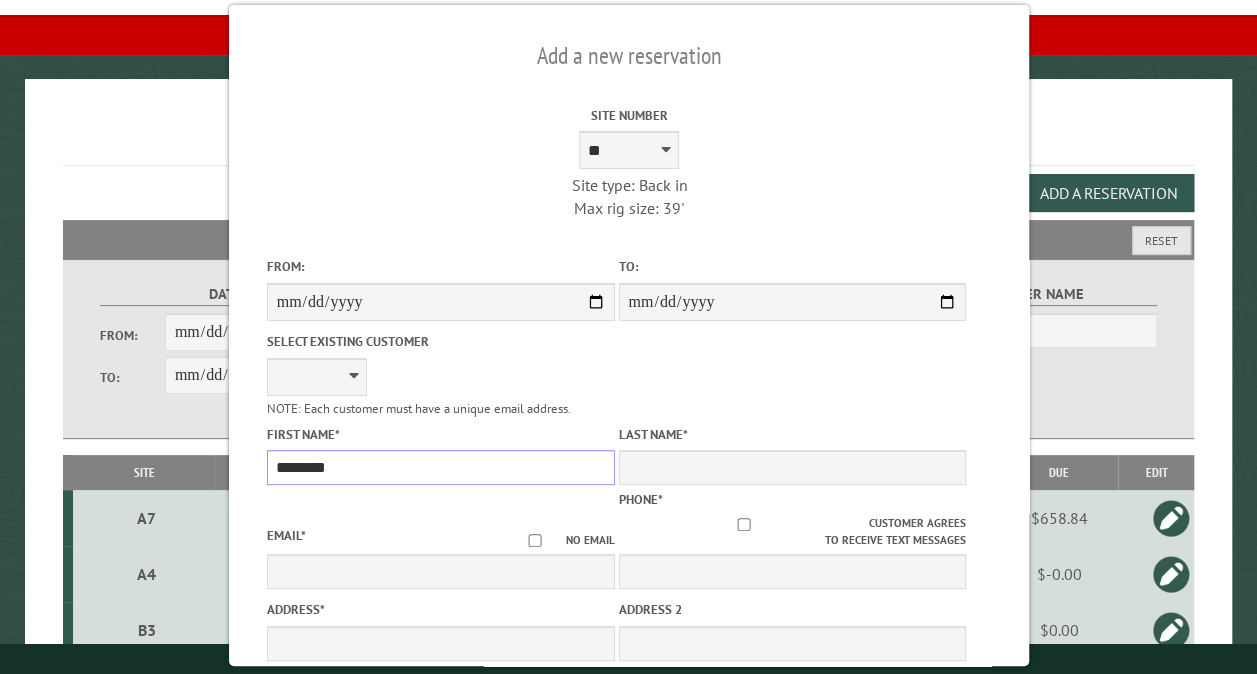 type on "********" 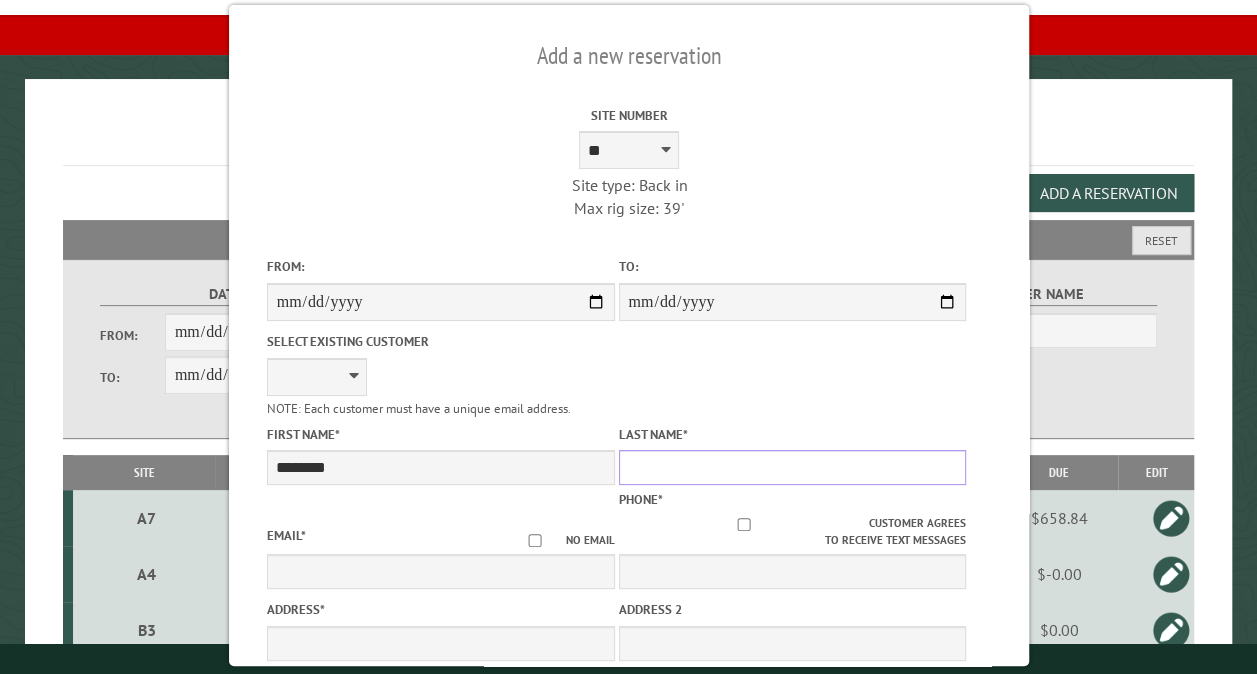 click on "Last Name *" at bounding box center (792, 467) 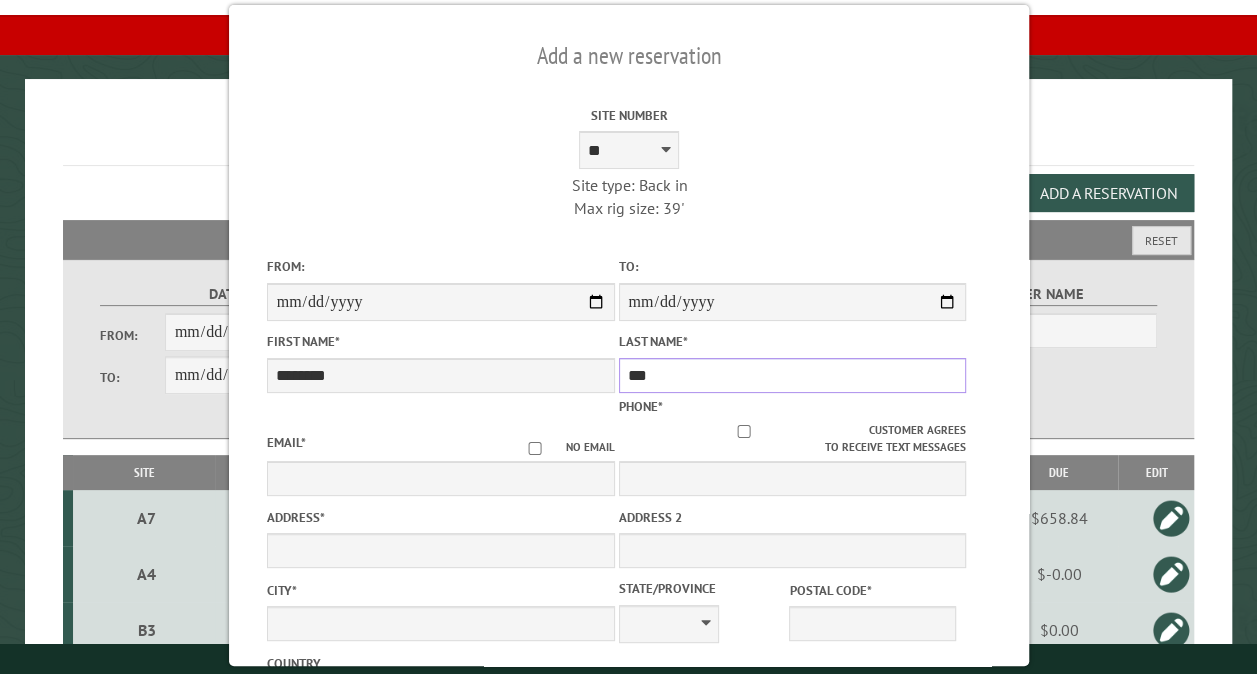 type on "***" 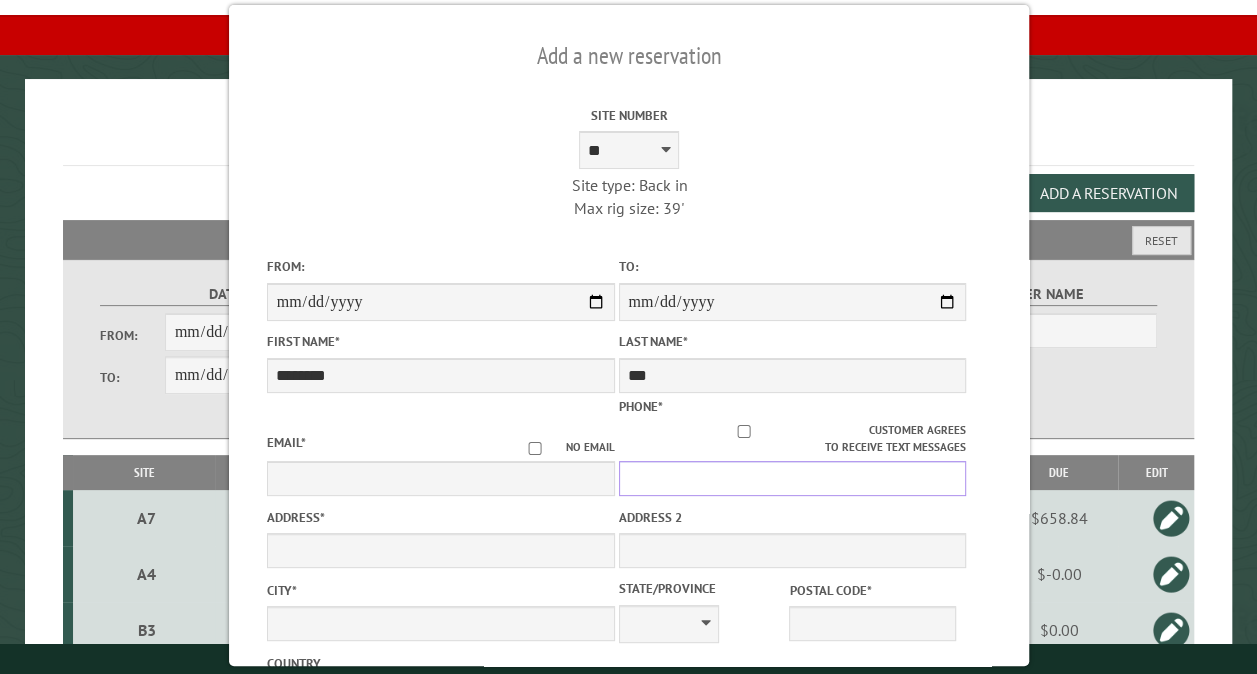 click on "Phone *" at bounding box center (792, 478) 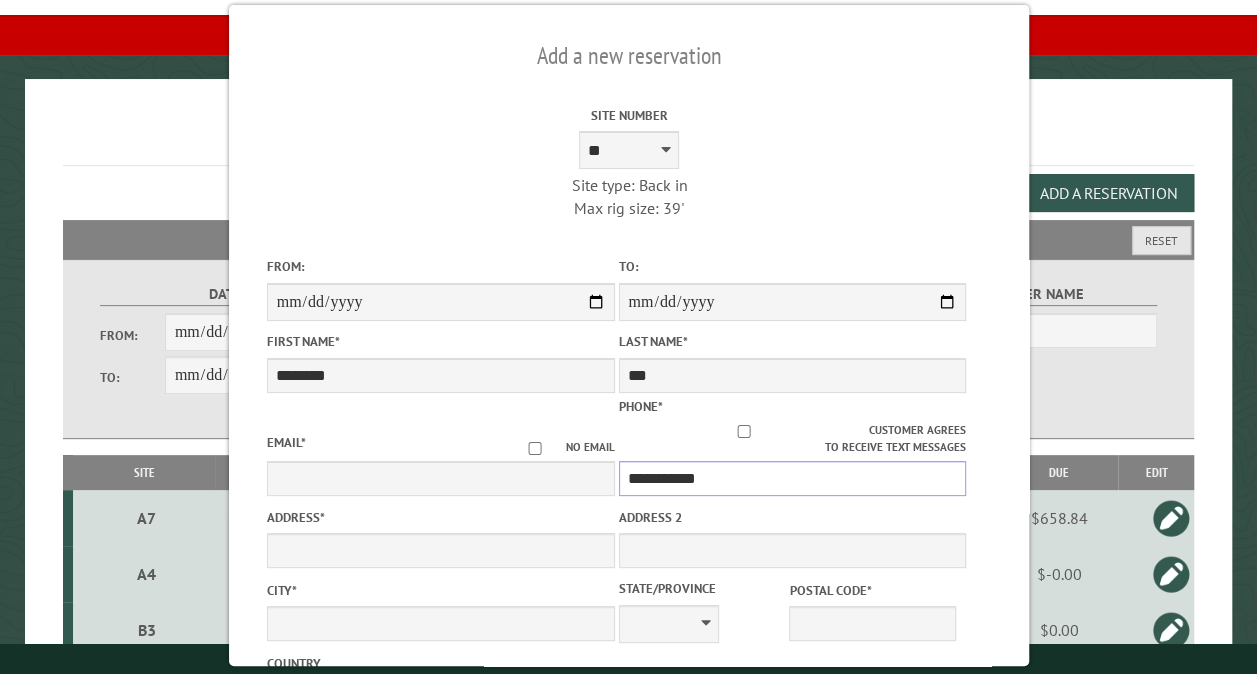 type on "**********" 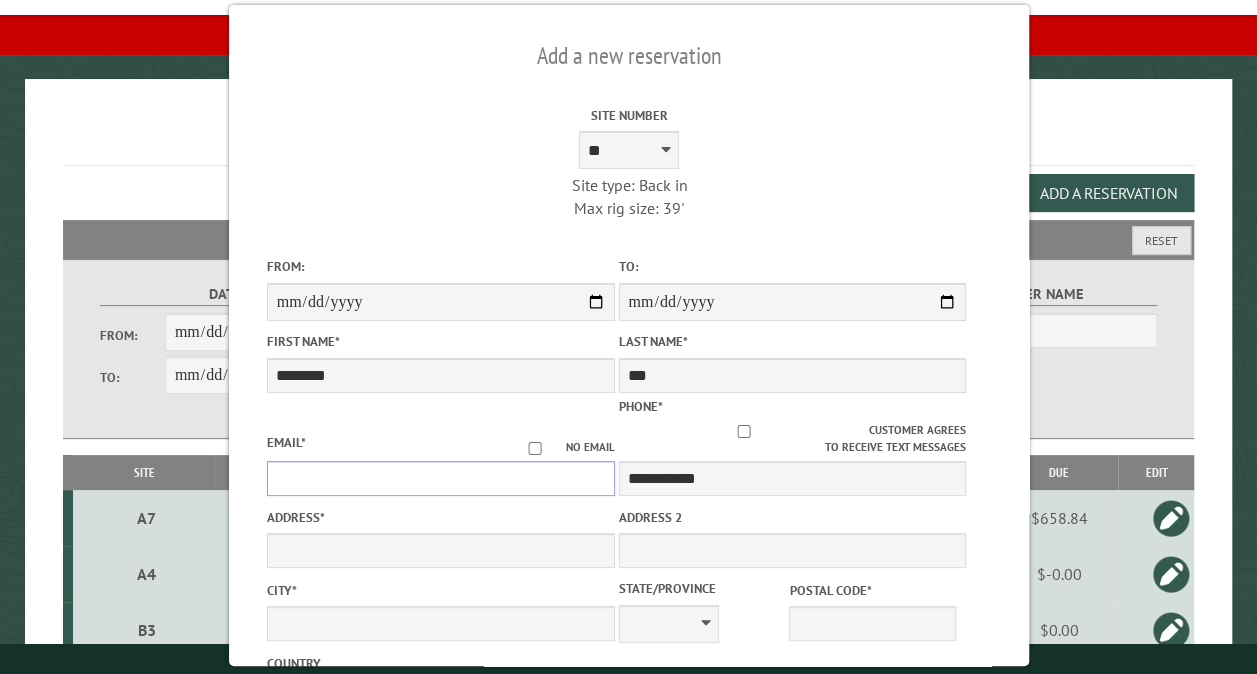 click on "Email *" at bounding box center [440, 478] 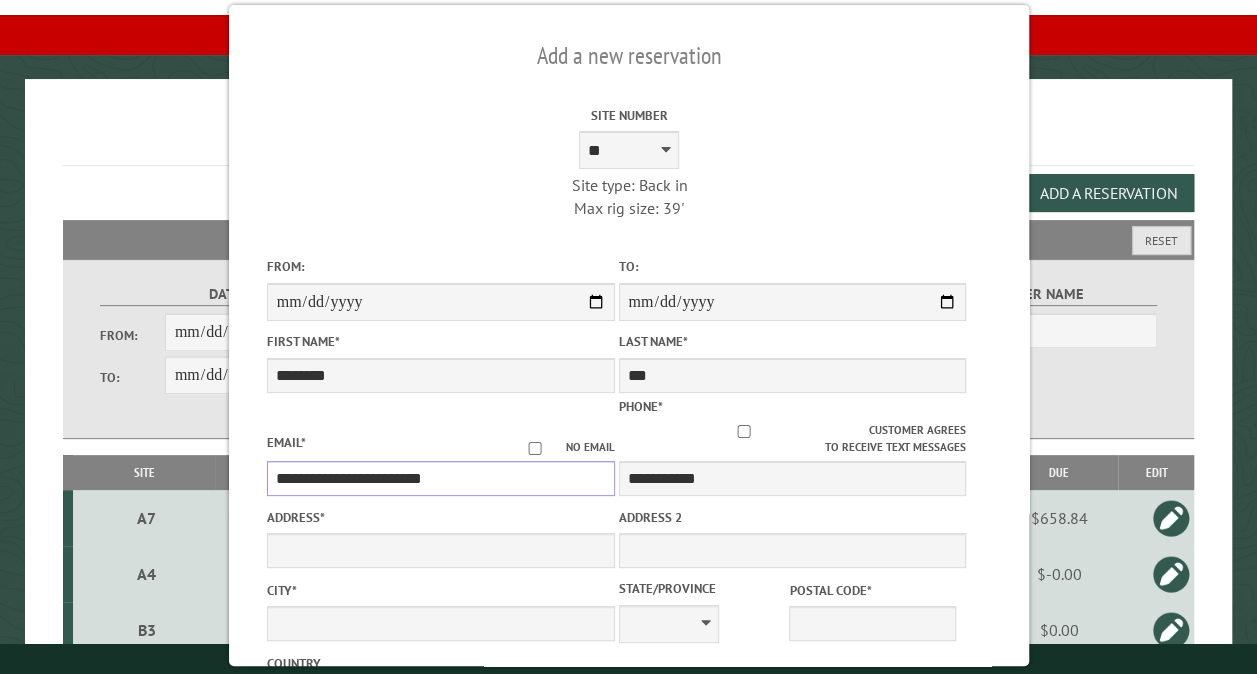 type on "**********" 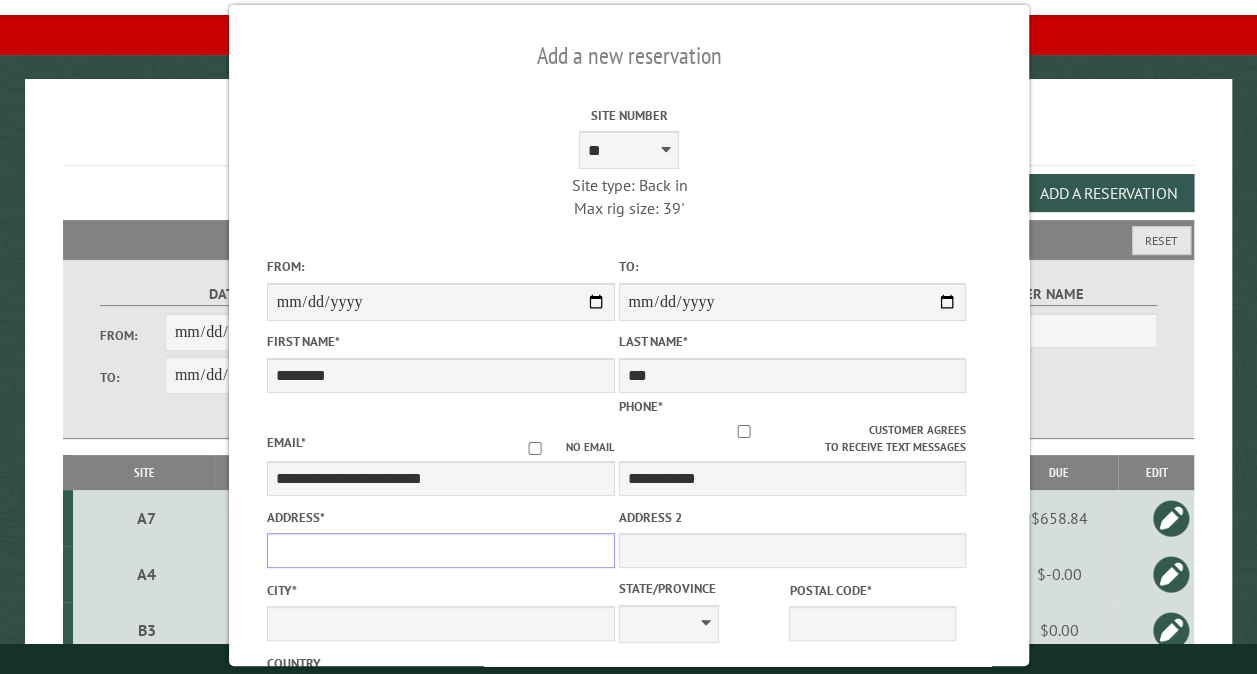 click on "Address *" at bounding box center (440, 550) 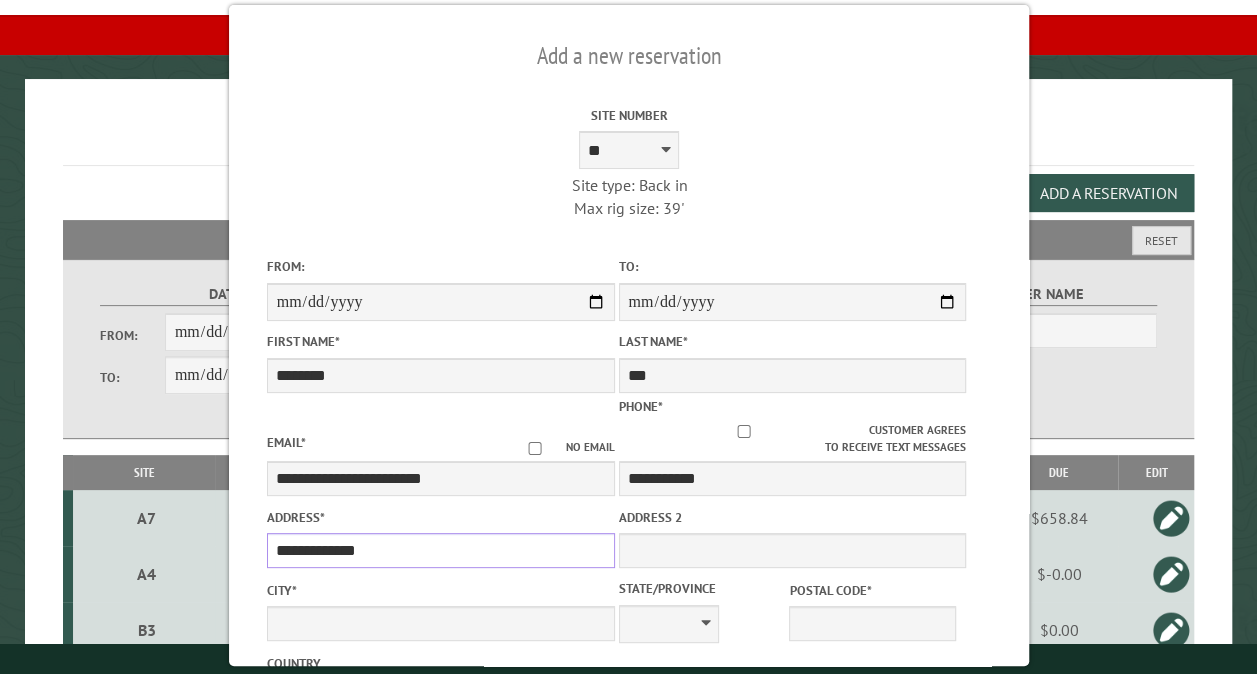 type on "**********" 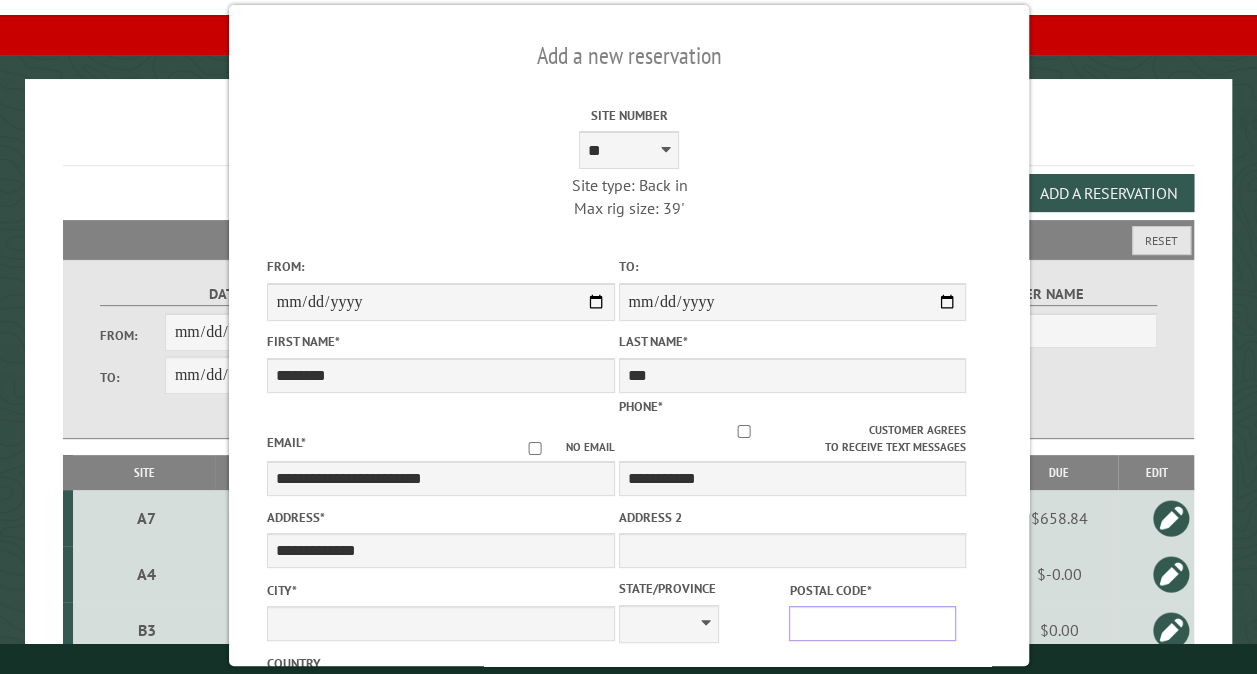 click on "Postal Code *" at bounding box center [872, 623] 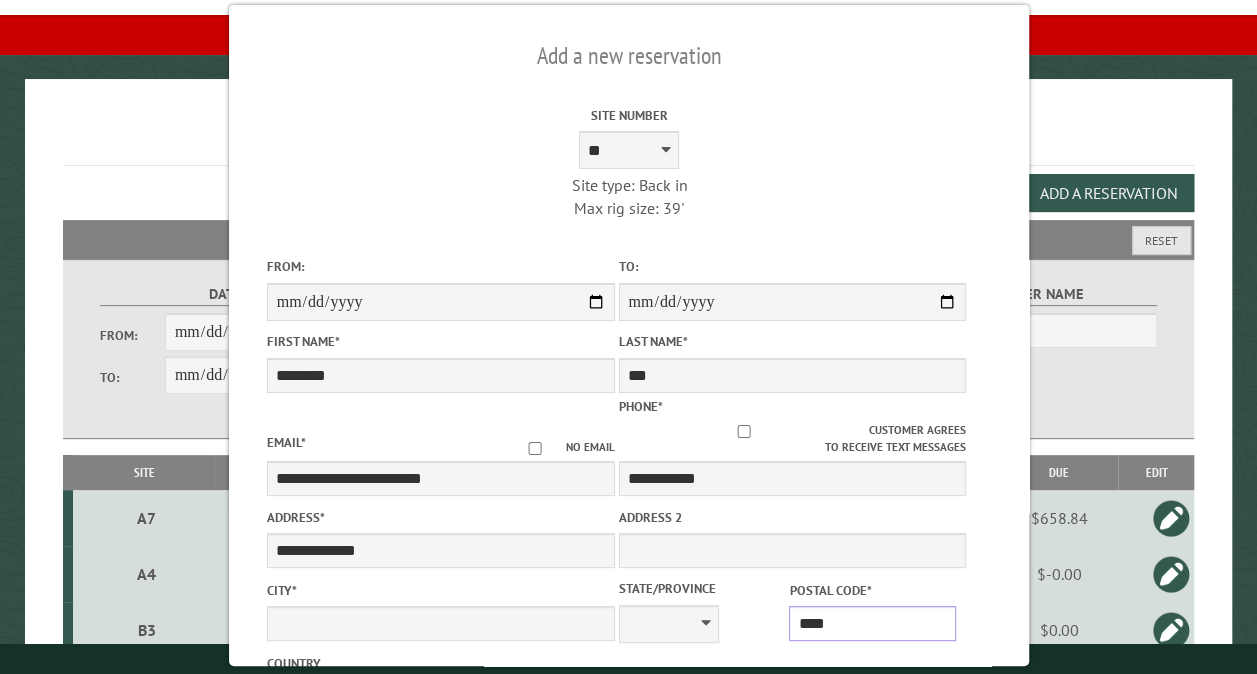 type on "*****" 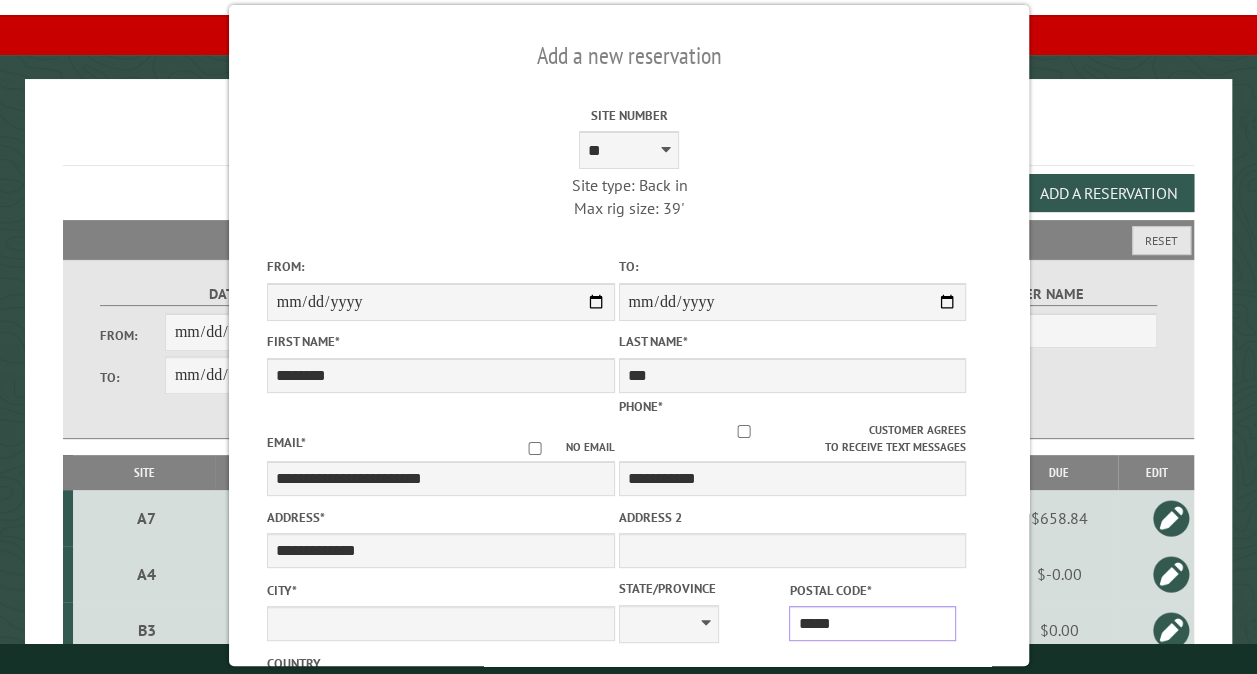 type on "*******" 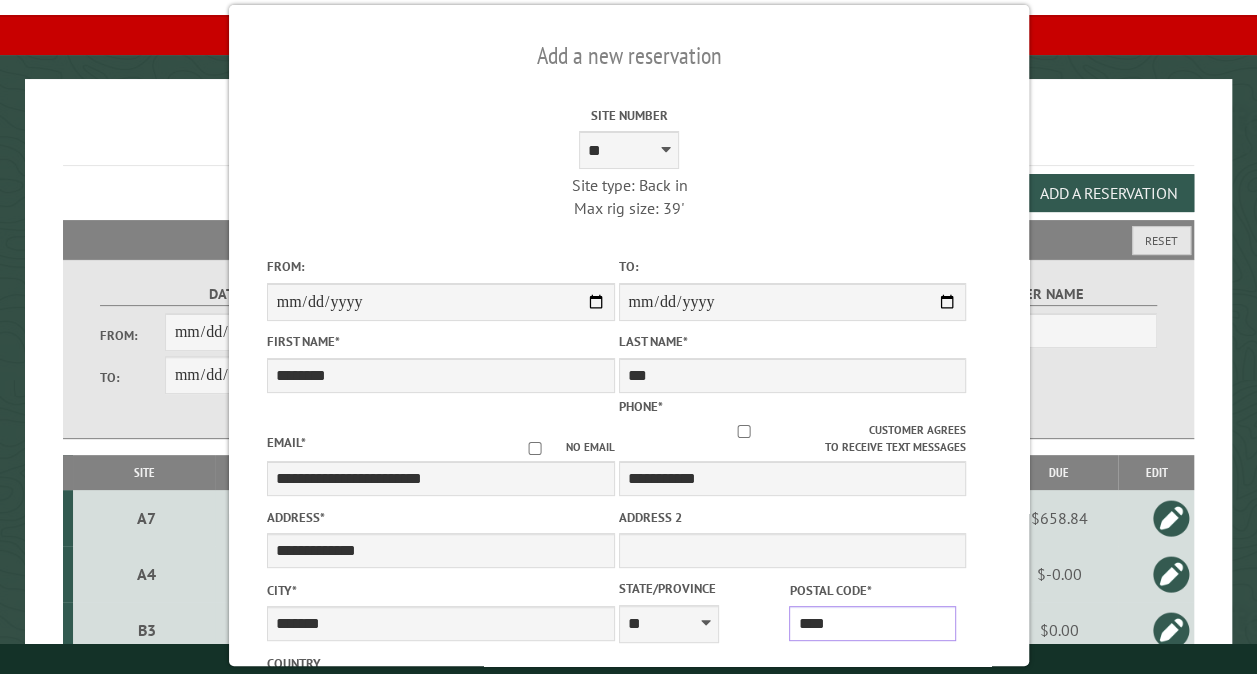 type on "*****" 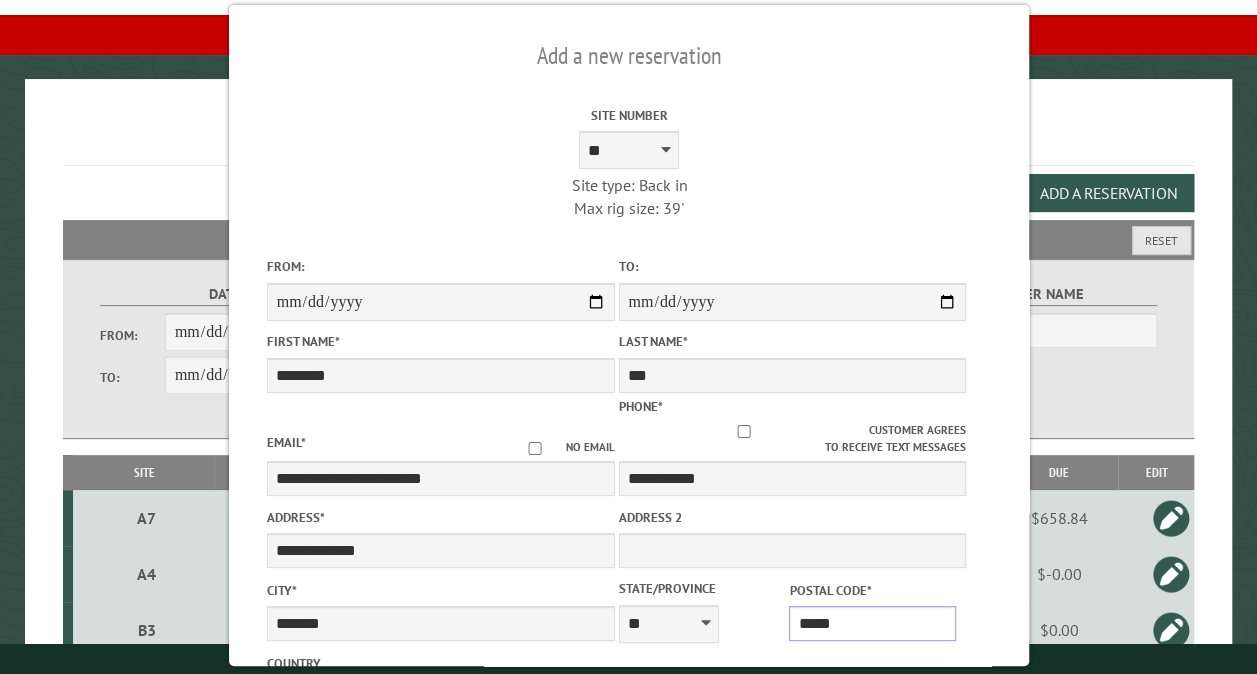 type on "**********" 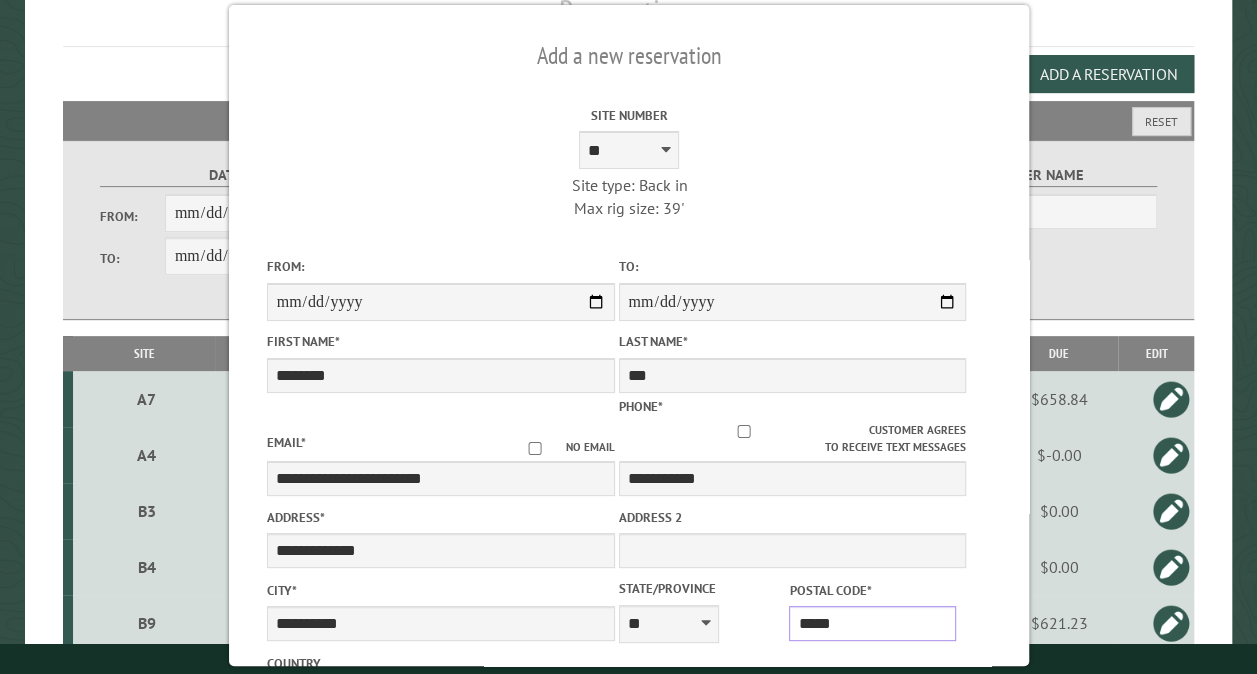 scroll, scrollTop: 240, scrollLeft: 0, axis: vertical 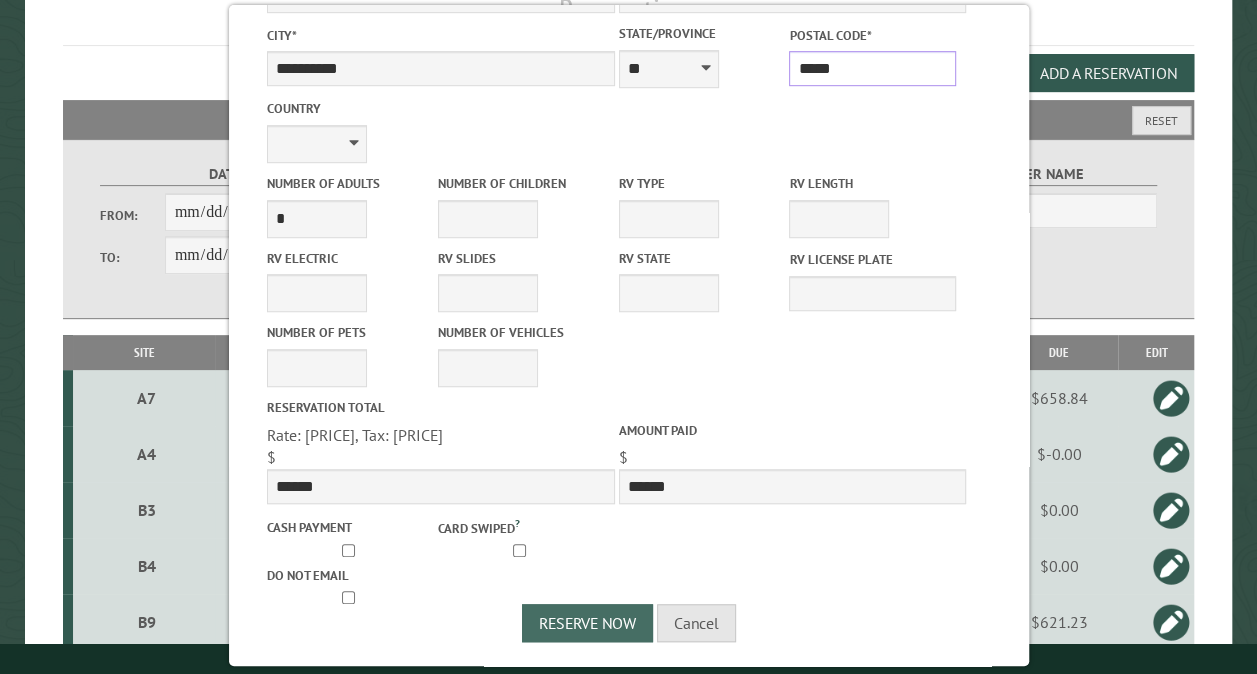 type on "*****" 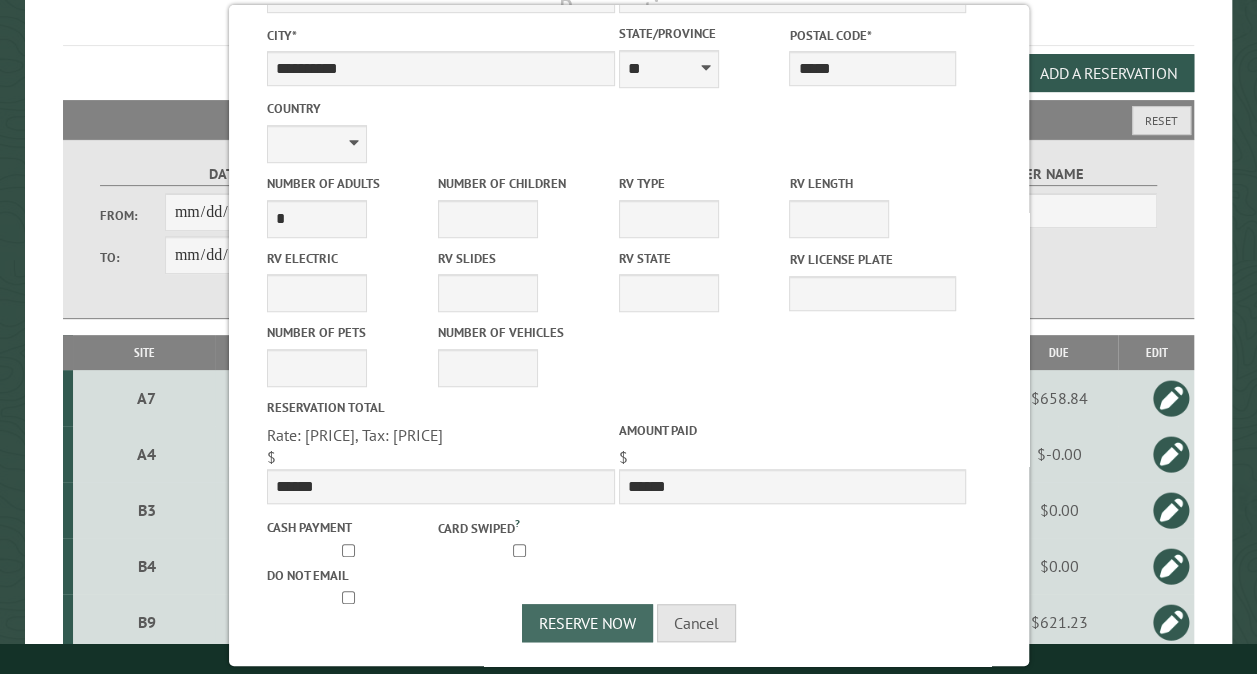 click on "Reserve Now" at bounding box center (587, 623) 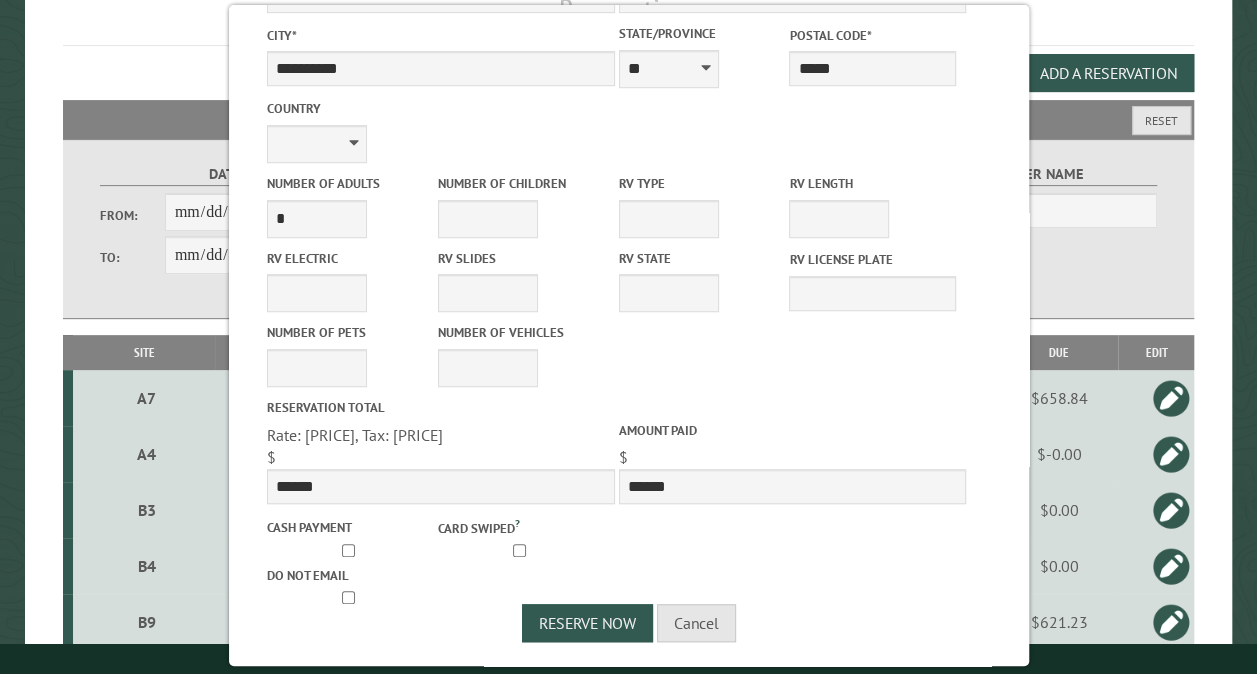 scroll, scrollTop: 0, scrollLeft: 0, axis: both 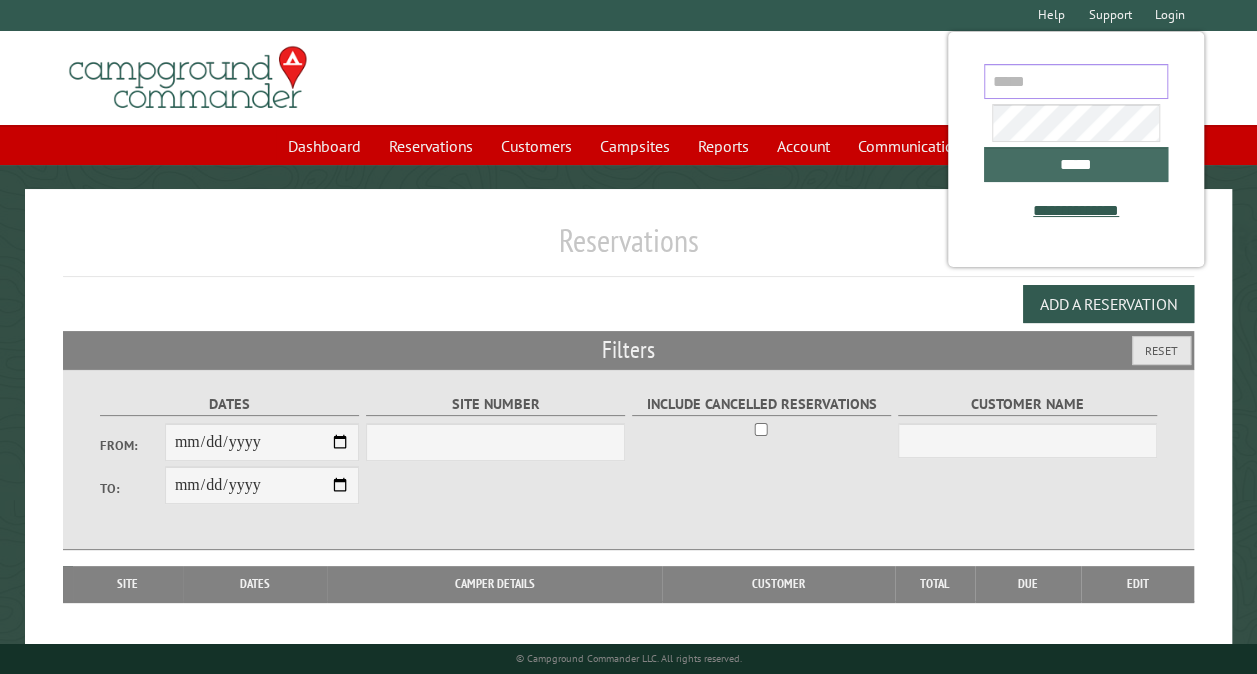type on "**********" 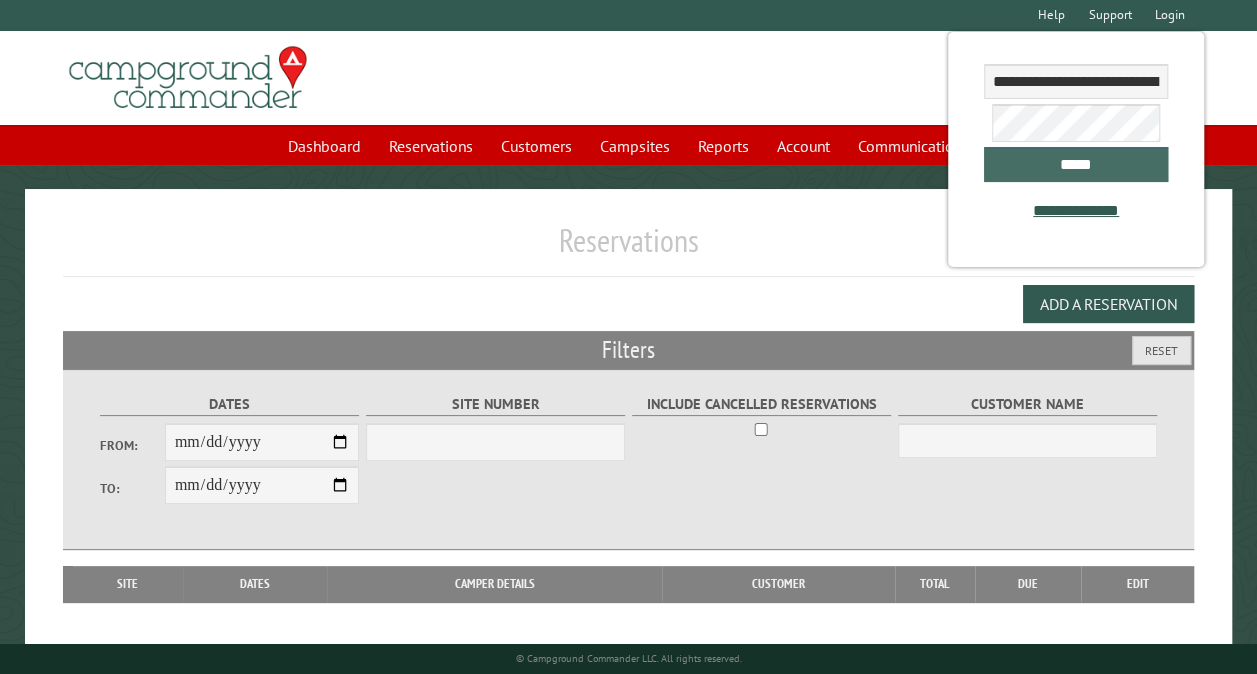 click on "*****" at bounding box center (1076, 164) 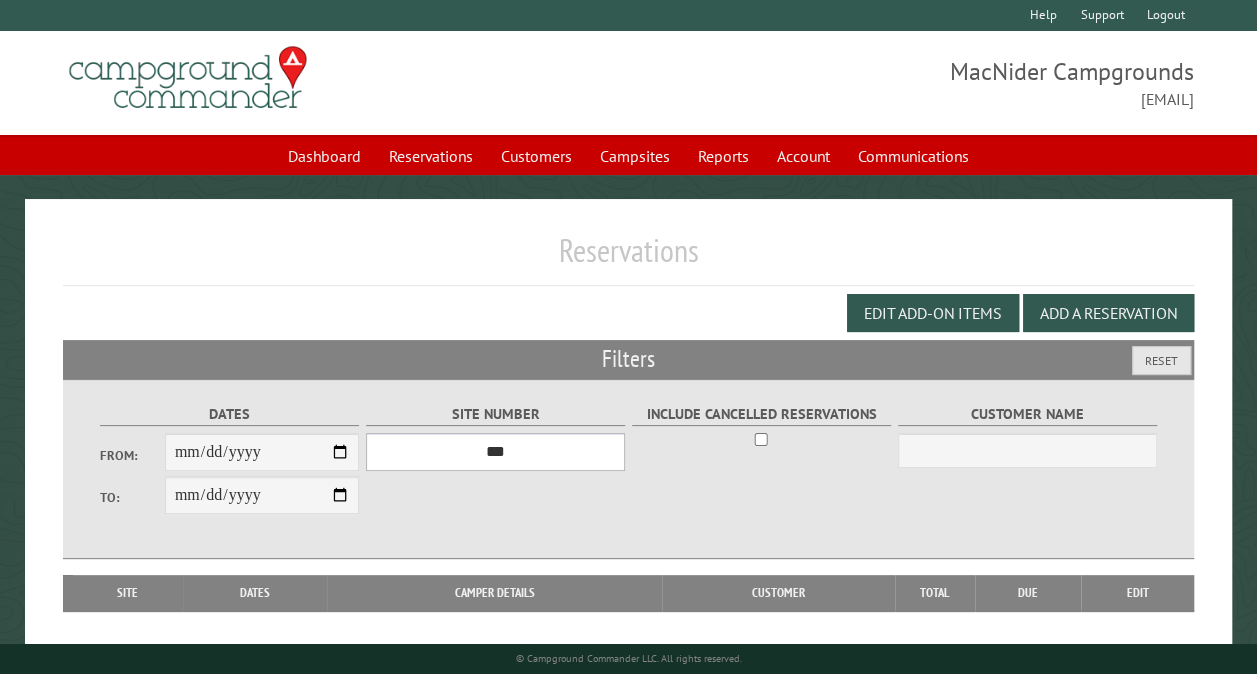 click on "*** ** ** ** ** ** ** ** ** ** *** *** *** *** ** ** ** ** ** ** ** ** ** *** *** ** ** ** ** ** ** ********* ** ** ** ** ** ** ** ** ** *** *** *** *** *** *** ** ** ** ** ** ** ** ** ** *** *** *** *** *** *** ** ** ** ** ** ** ** ** ** ** ** ** ** ** ** ** ** ** ** ** ** ** ** ** *** *** *** *** *** ***" at bounding box center [495, 452] 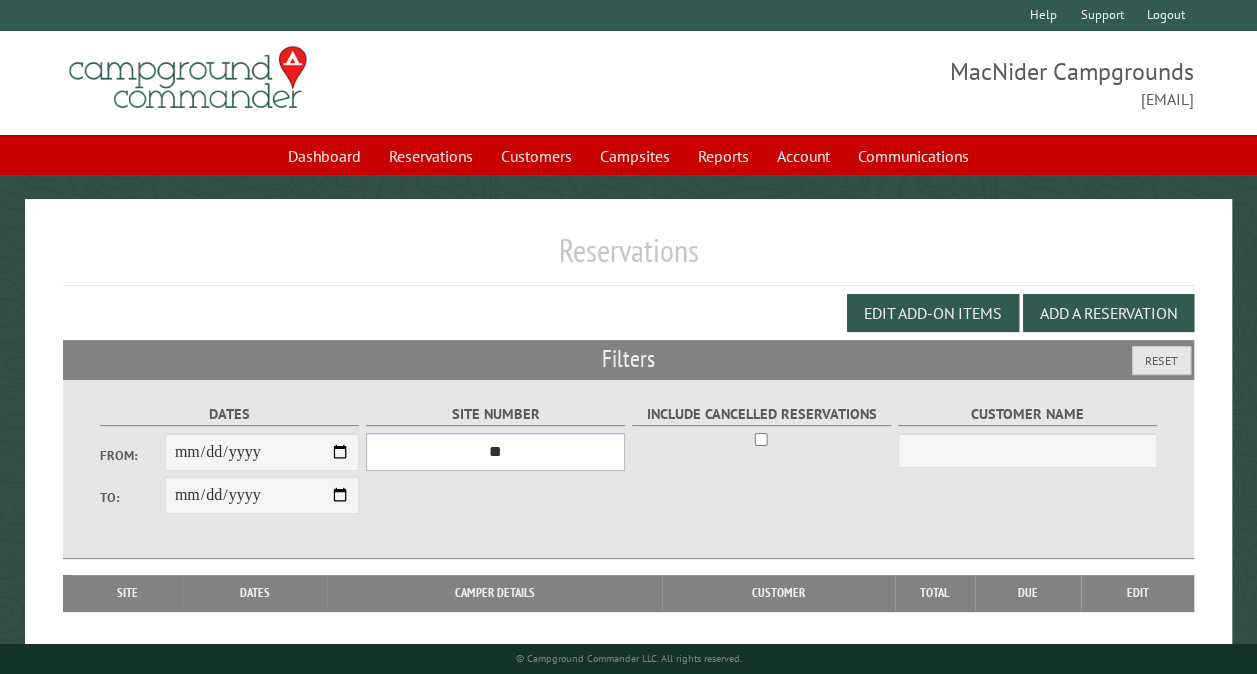 click on "*** ** ** ** ** ** ** ** ** ** *** *** *** *** ** ** ** ** ** ** ** ** ** *** *** ** ** ** ** ** ** ********* ** ** ** ** ** ** ** ** ** *** *** *** *** *** *** ** ** ** ** ** ** ** ** ** *** *** *** *** *** *** ** ** ** ** ** ** ** ** ** ** ** ** ** ** ** ** ** ** ** ** ** ** ** ** *** *** *** *** *** ***" at bounding box center (495, 452) 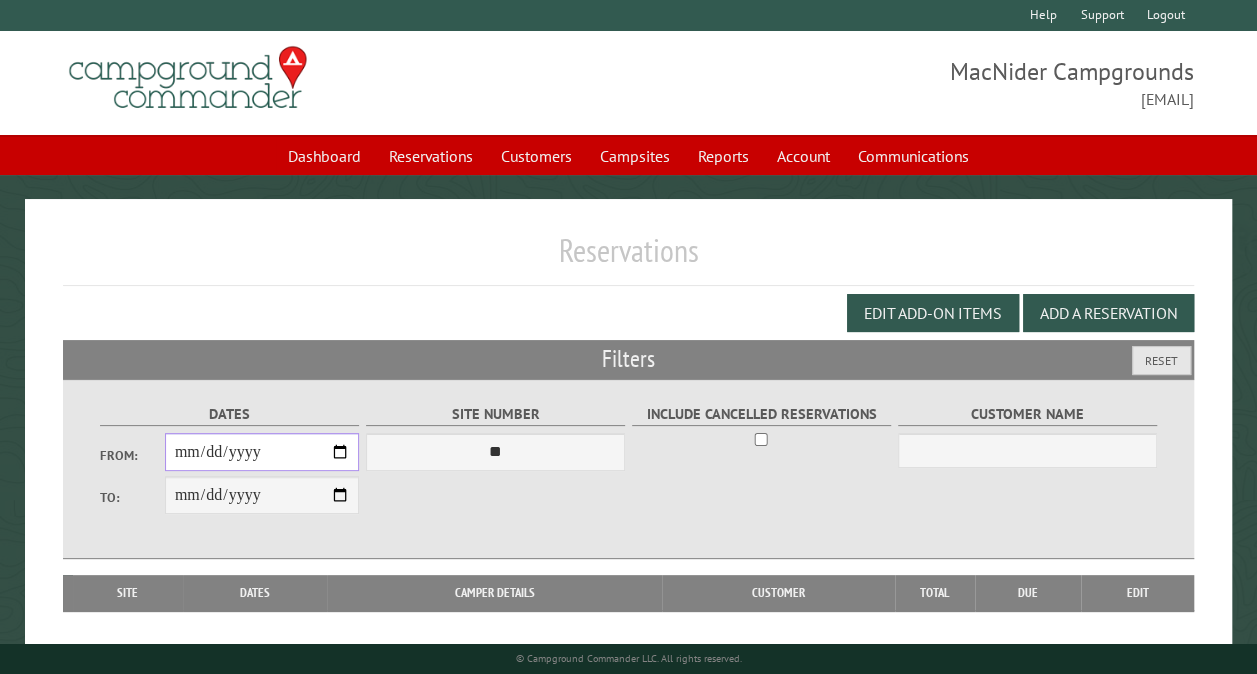 click on "From:" at bounding box center (262, 452) 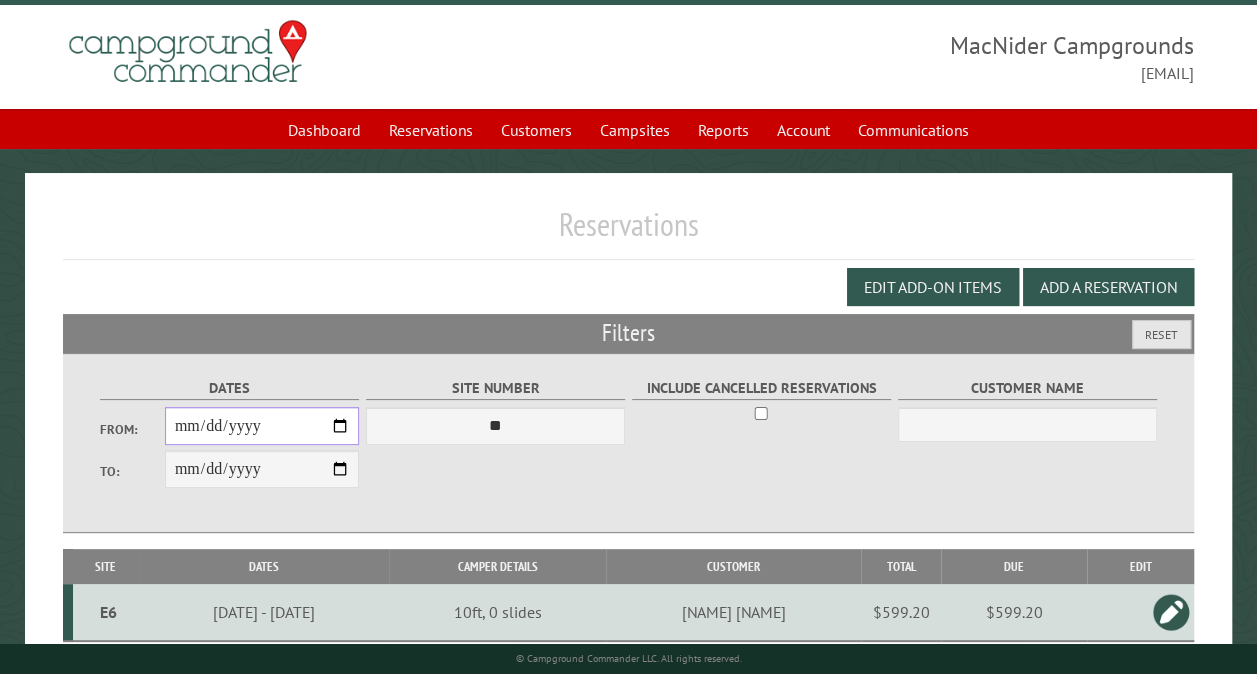 scroll, scrollTop: 112, scrollLeft: 0, axis: vertical 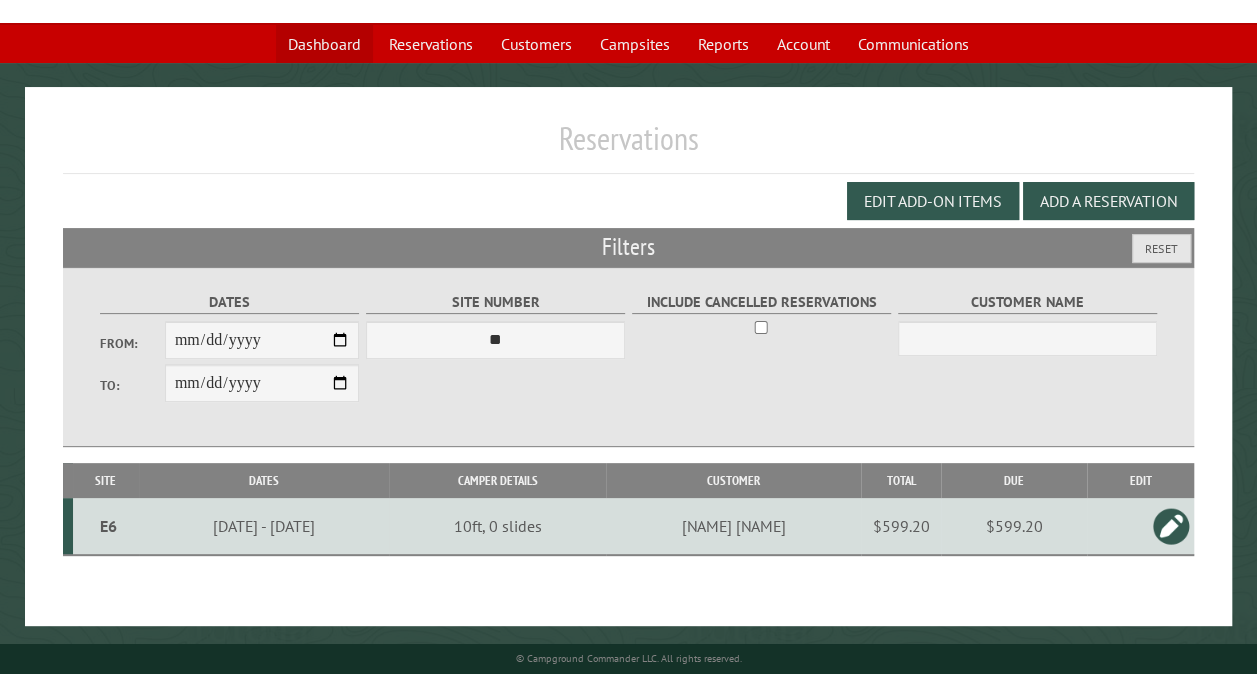 click on "Dashboard" at bounding box center [324, 44] 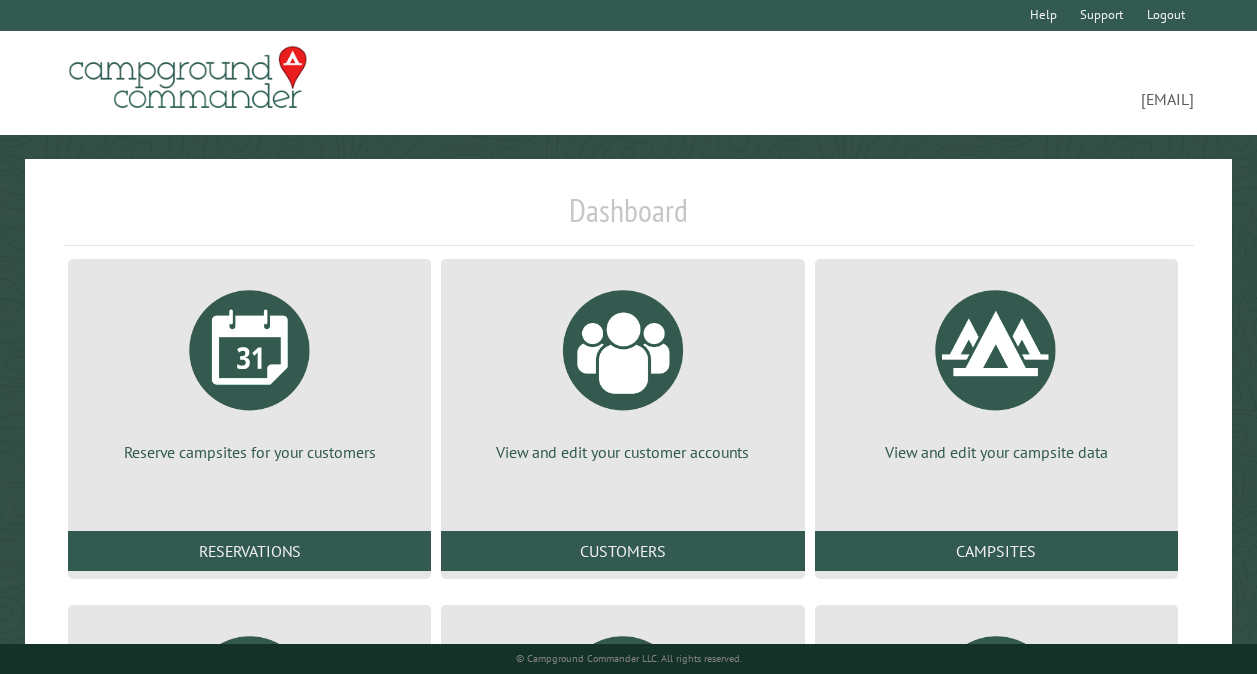 scroll, scrollTop: 0, scrollLeft: 0, axis: both 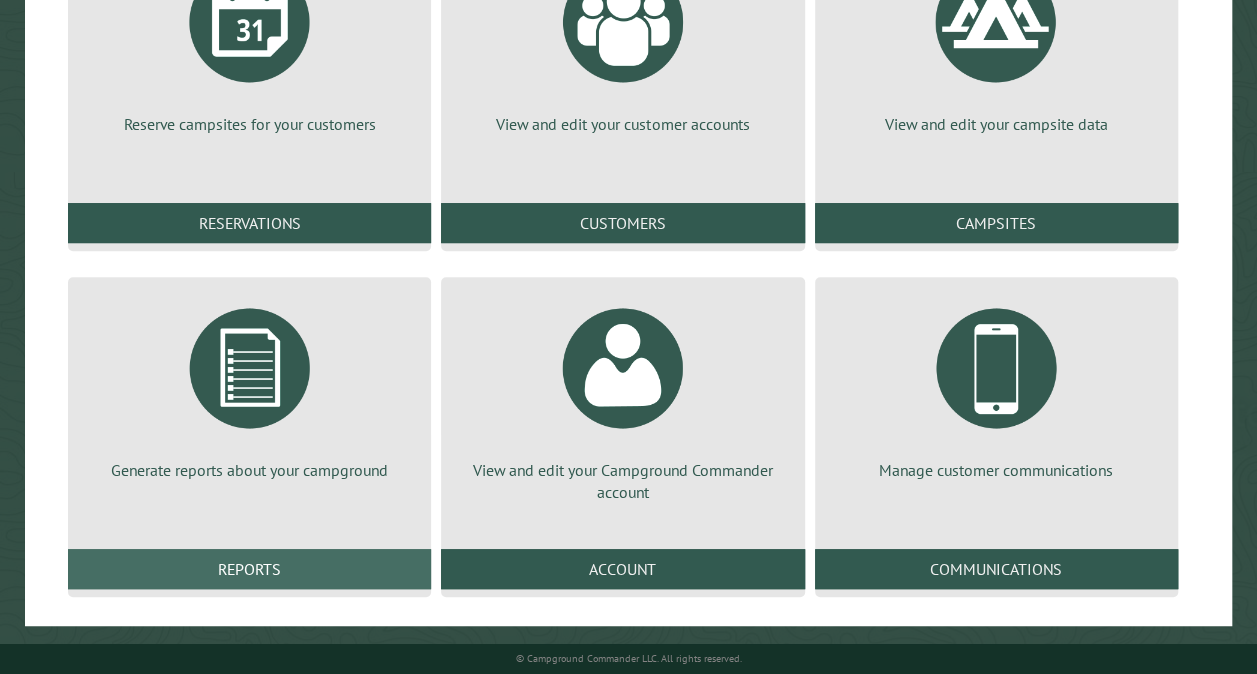 click on "Reports" at bounding box center (249, 569) 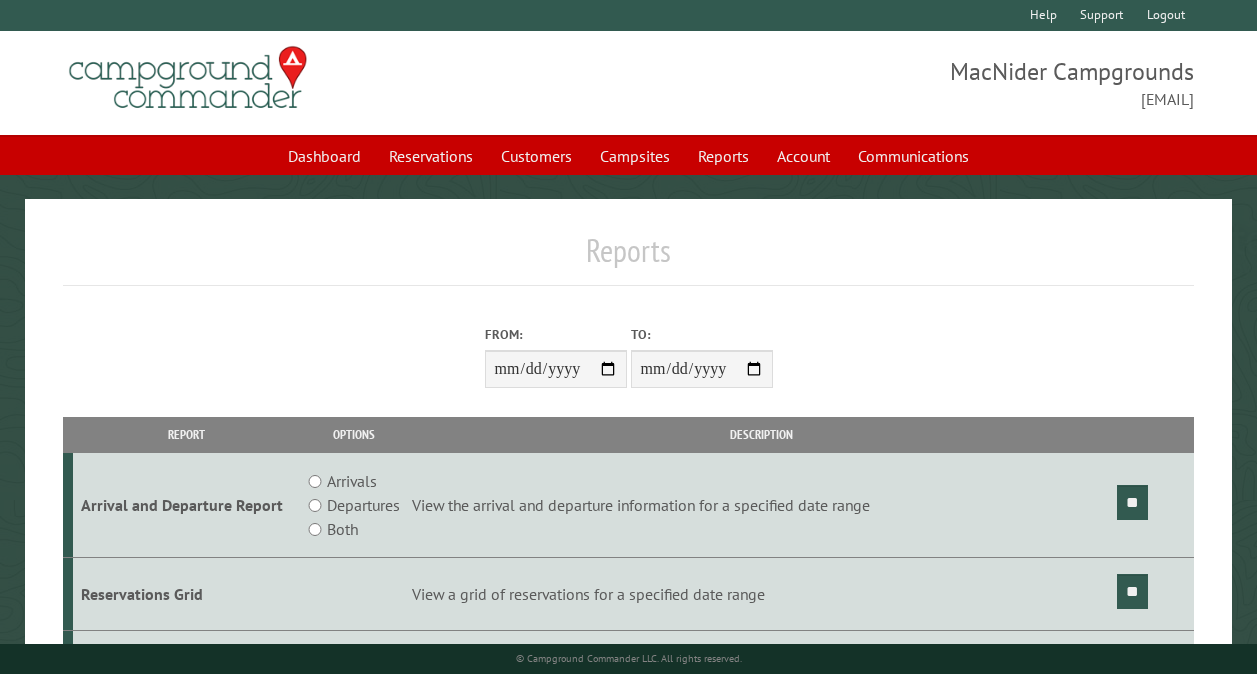 scroll, scrollTop: 0, scrollLeft: 0, axis: both 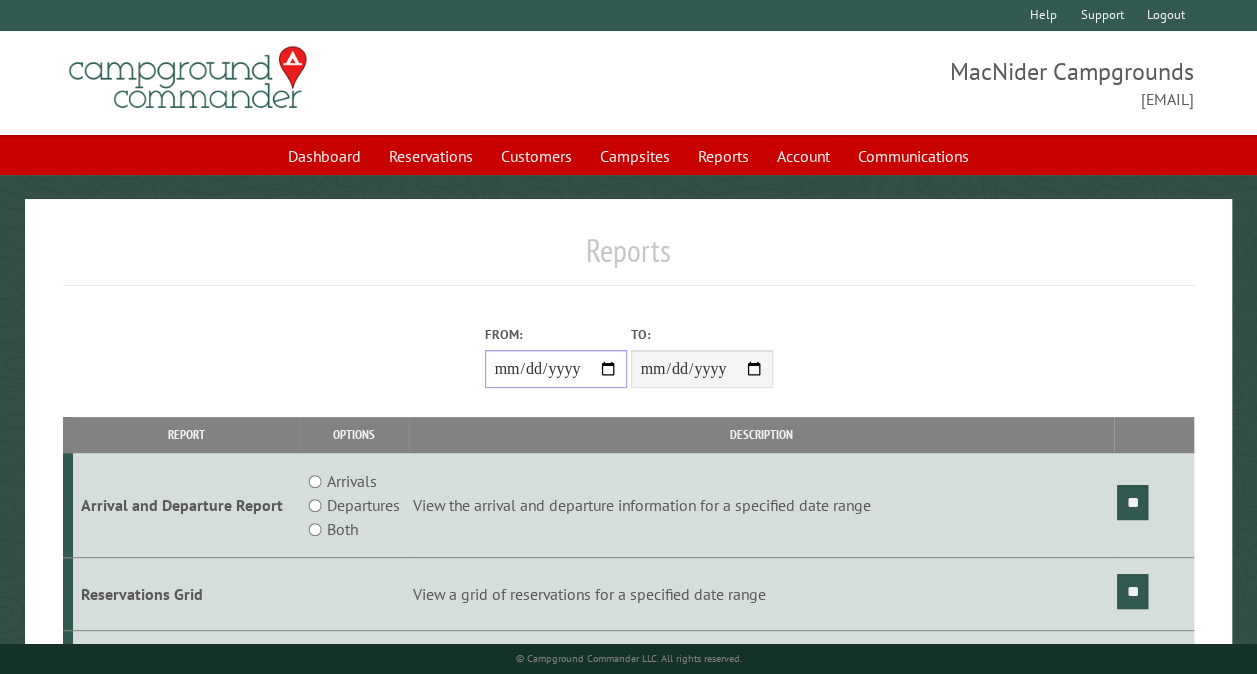 click on "From:" at bounding box center [556, 369] 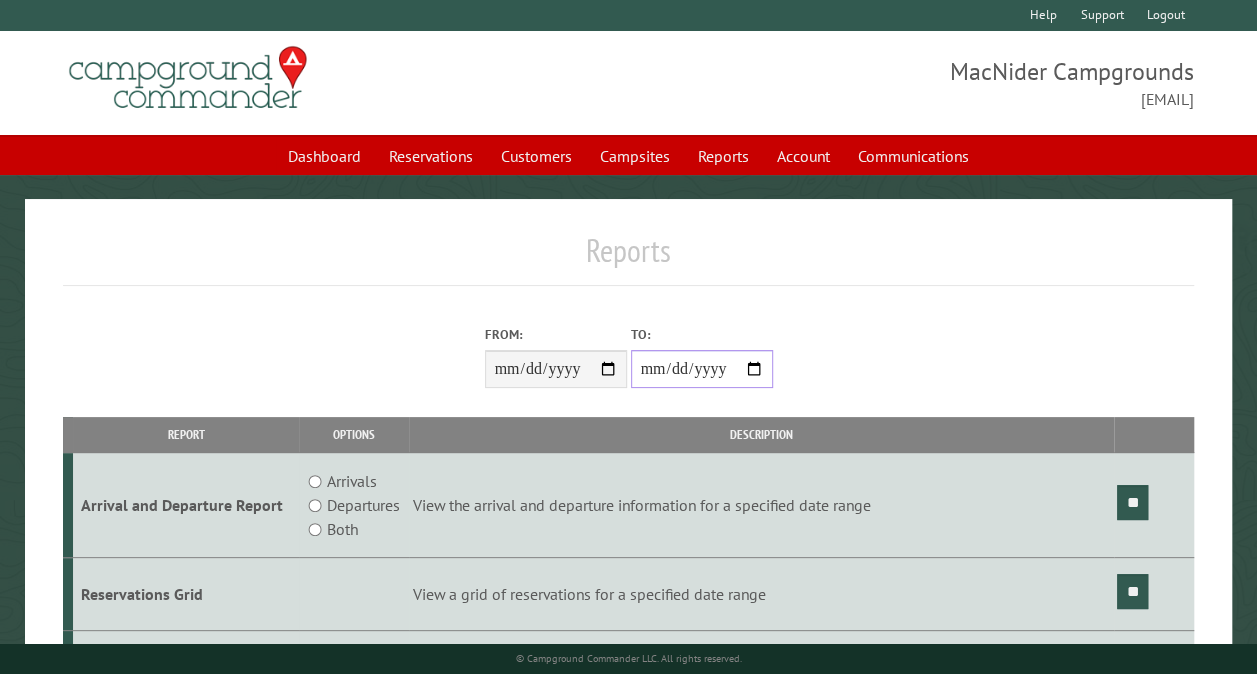 click on "**********" at bounding box center (702, 369) 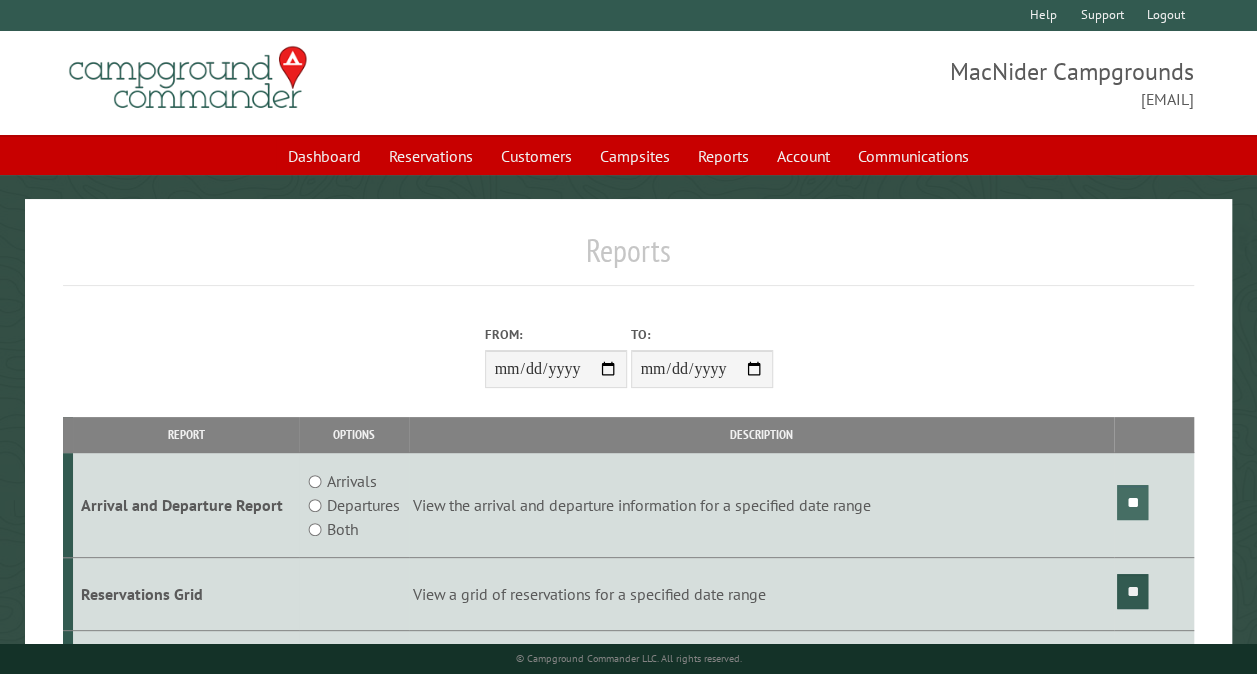 click on "**" at bounding box center [1132, 502] 